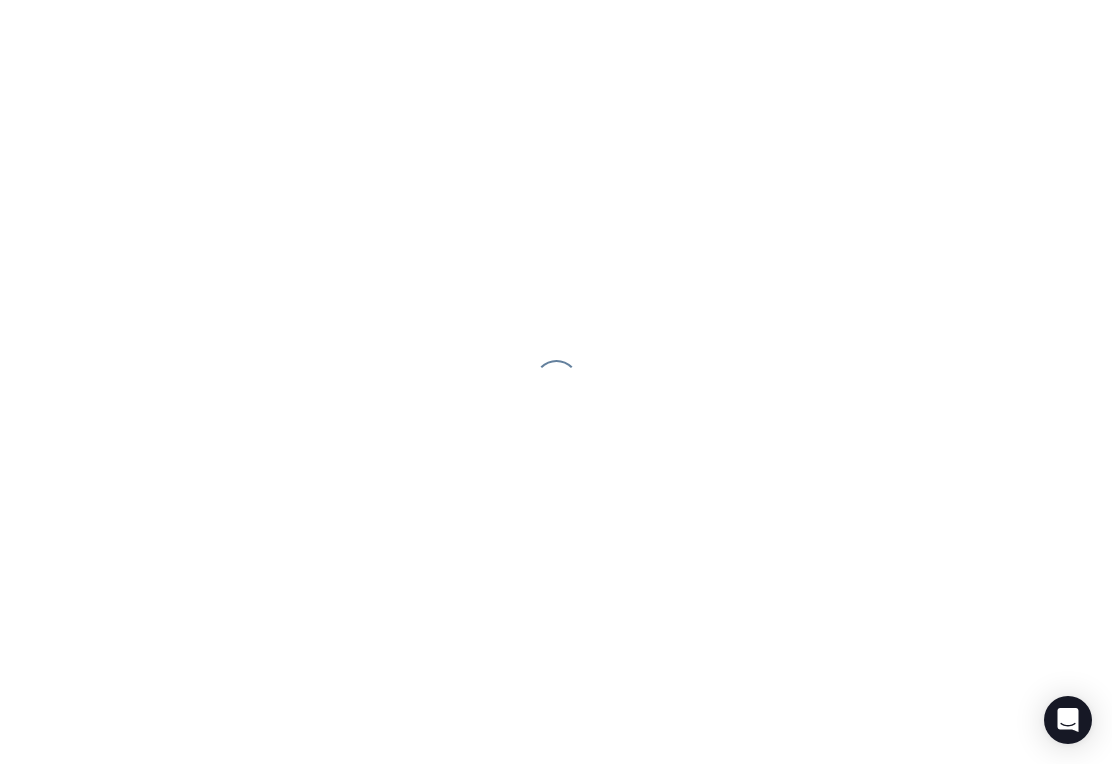scroll, scrollTop: 0, scrollLeft: 0, axis: both 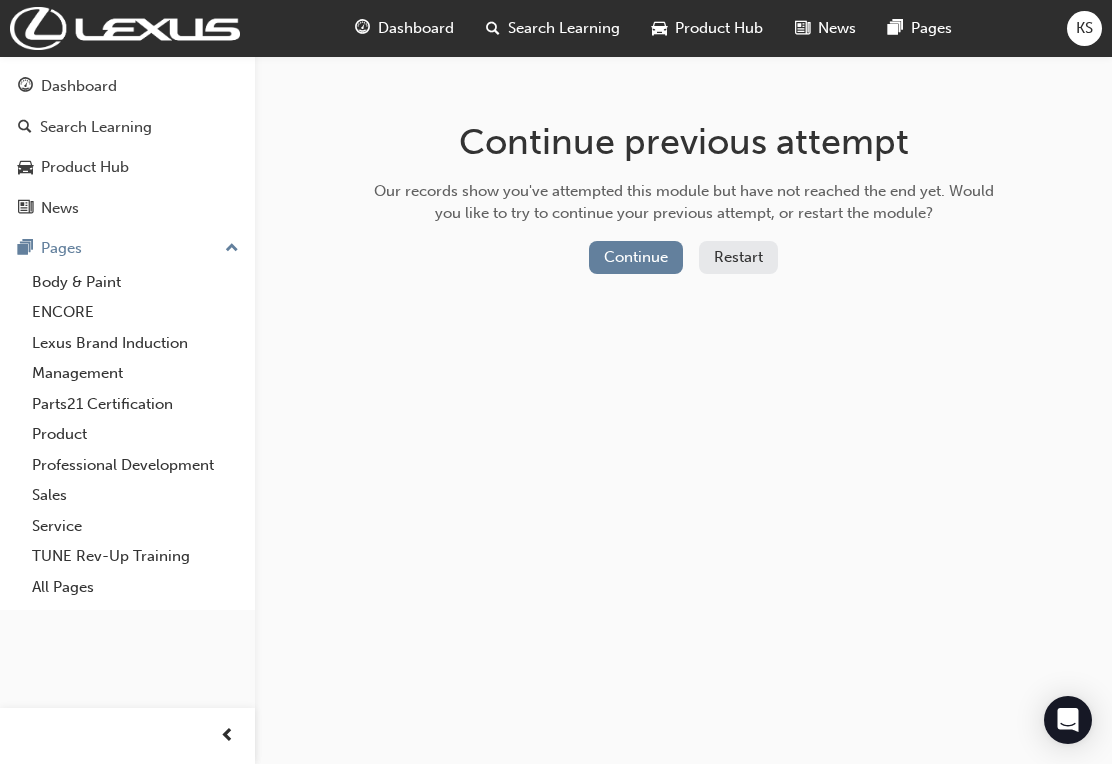 click on "Restart" at bounding box center (738, 257) 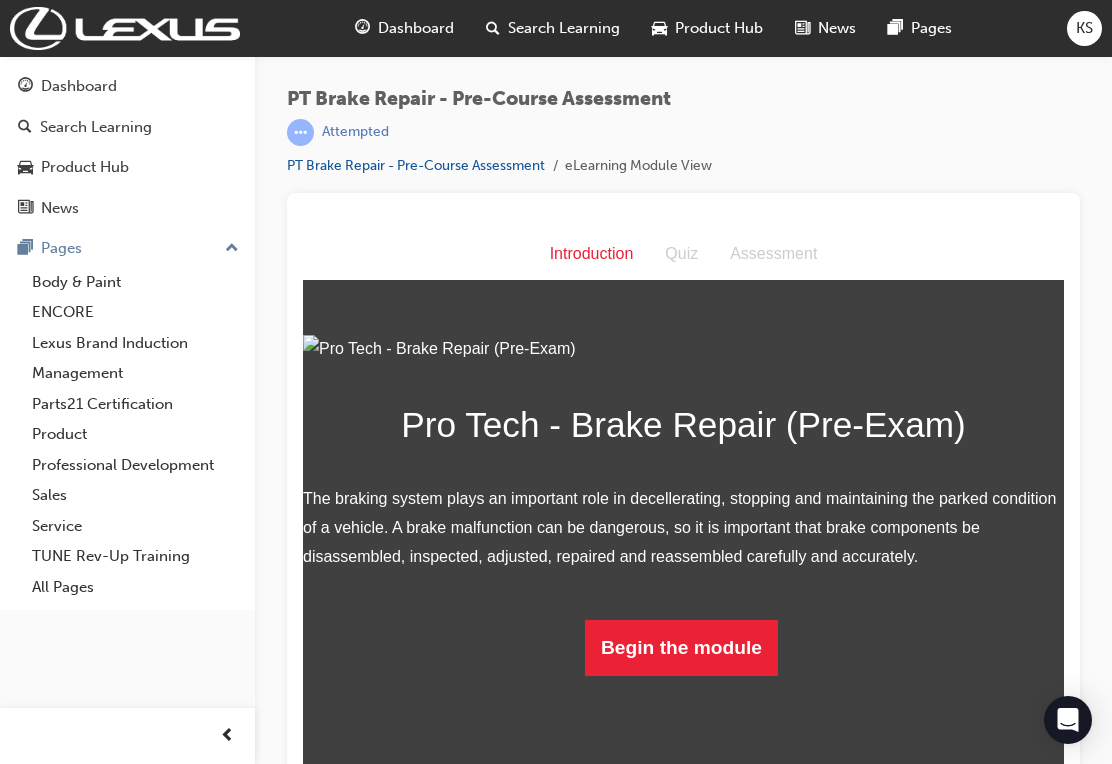 scroll, scrollTop: 89, scrollLeft: 0, axis: vertical 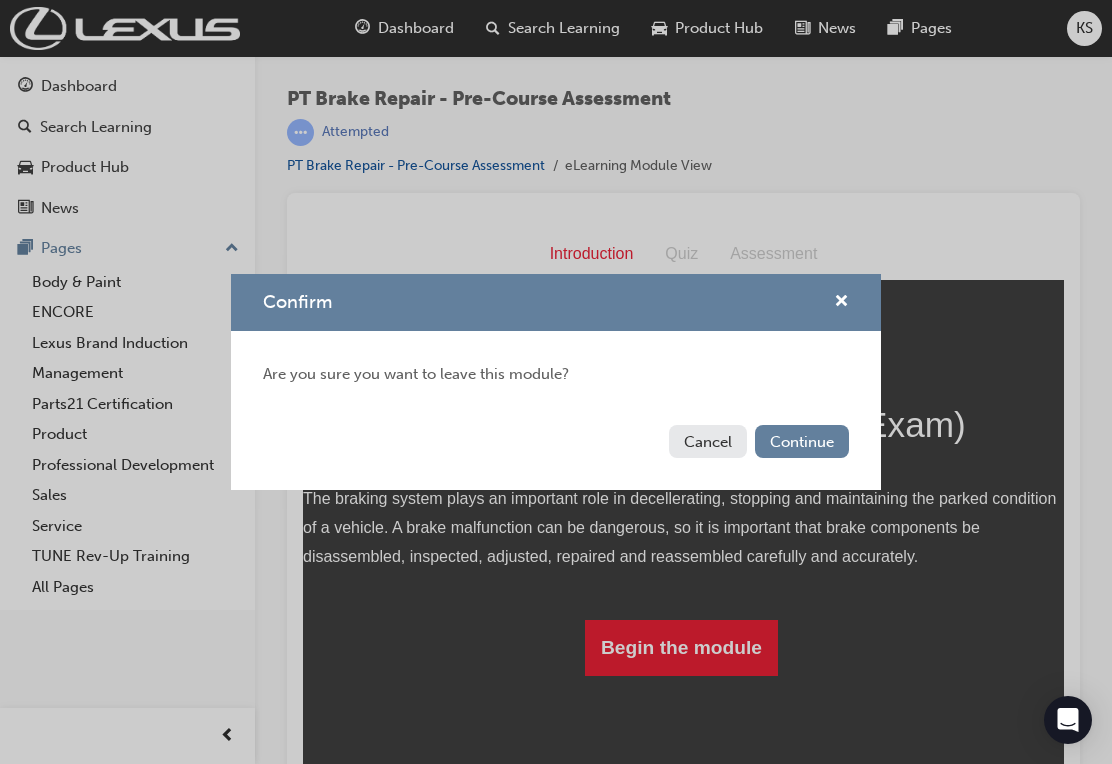 click on "Continue" at bounding box center [802, 441] 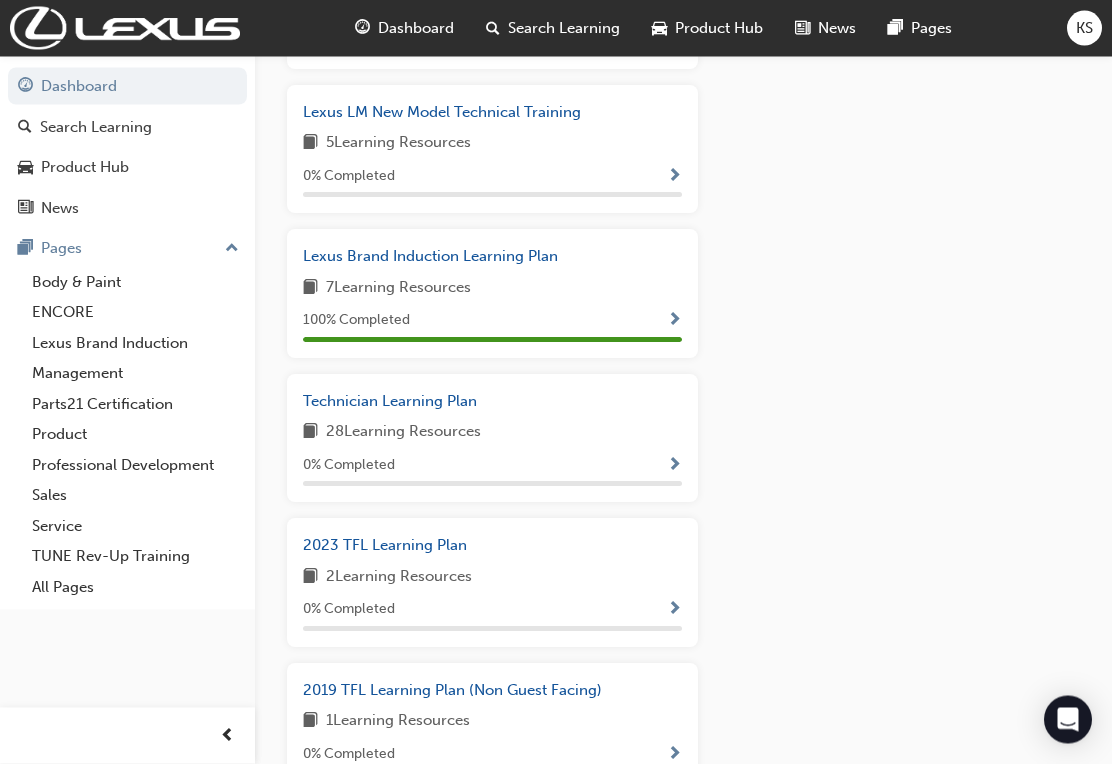 scroll, scrollTop: 1691, scrollLeft: 0, axis: vertical 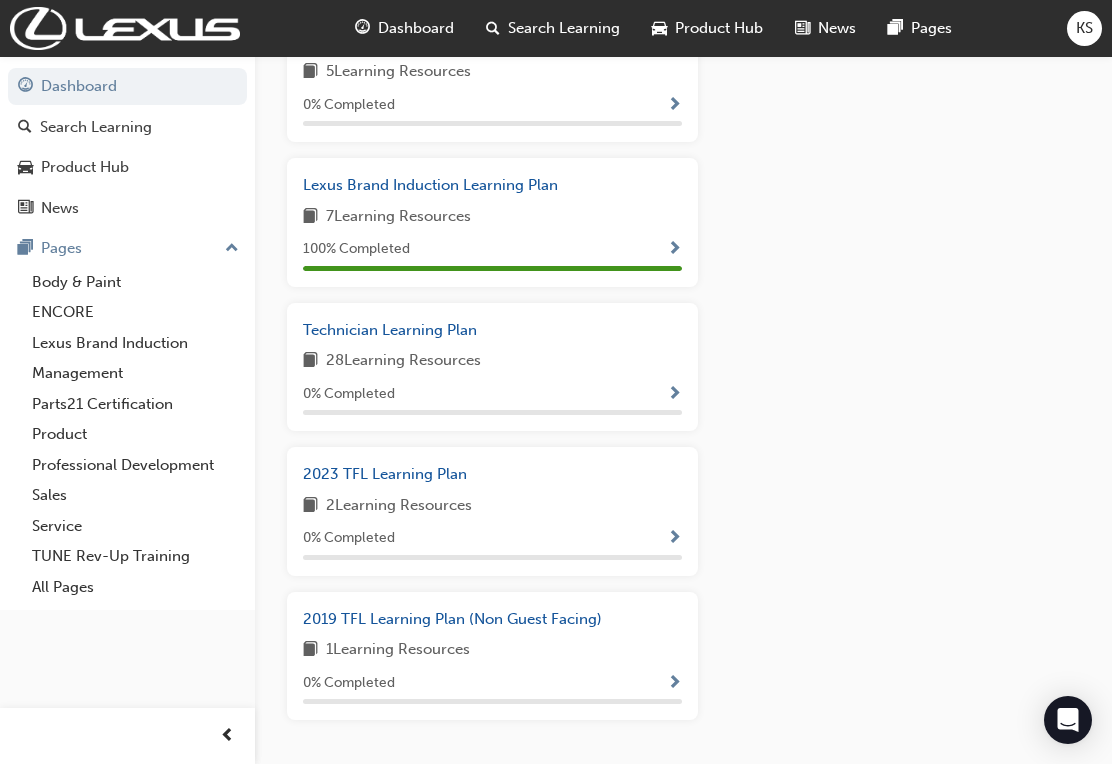 click on "2023 TFL Learning Plan" at bounding box center (385, 474) 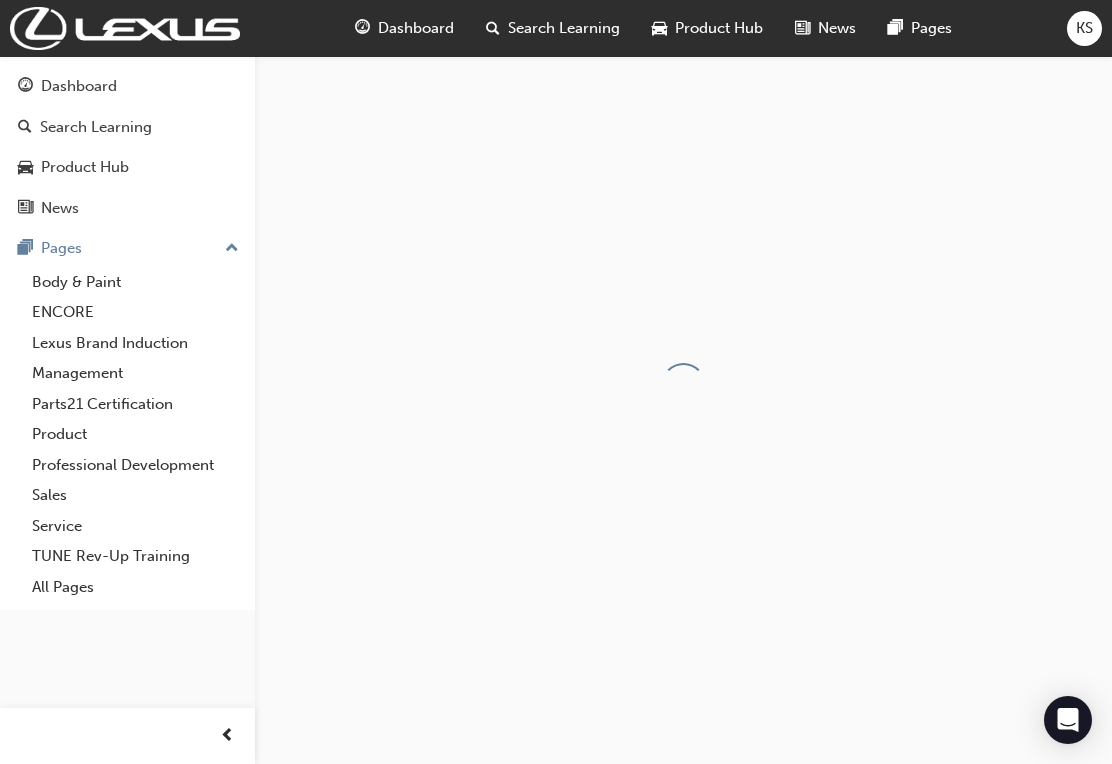 scroll, scrollTop: 0, scrollLeft: 0, axis: both 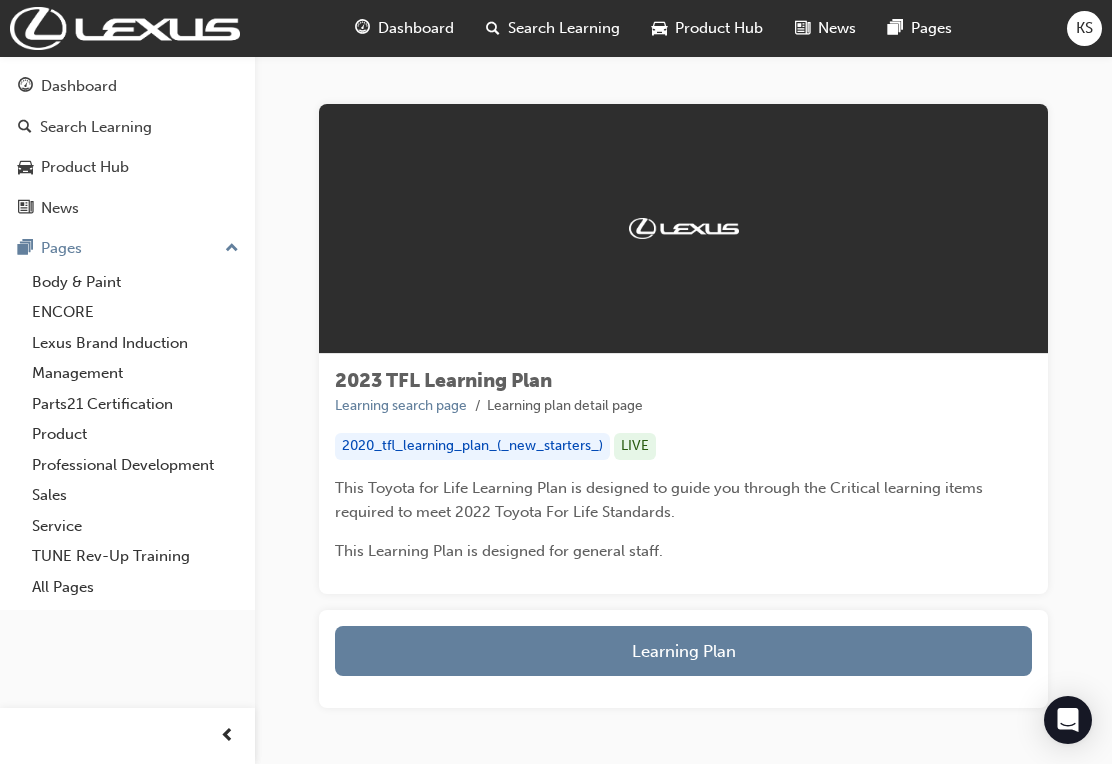 click on "Learning Plan" at bounding box center [683, 651] 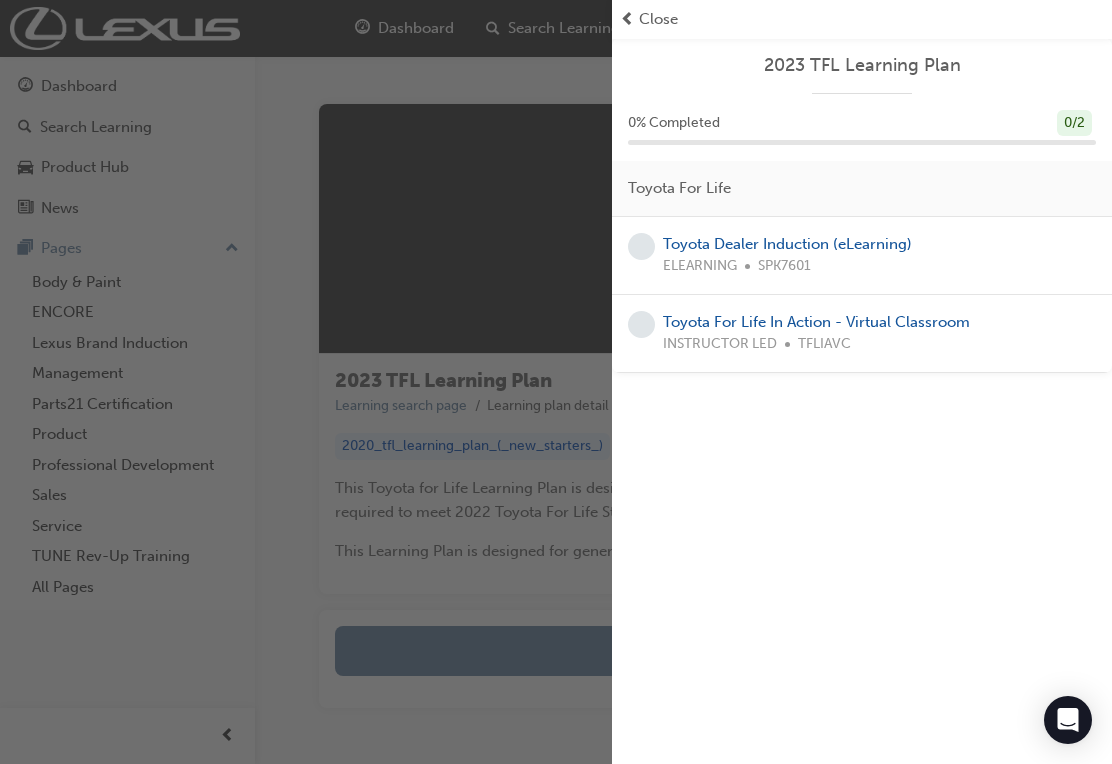 click on "Toyota Dealer Induction (eLearning)" at bounding box center [787, 244] 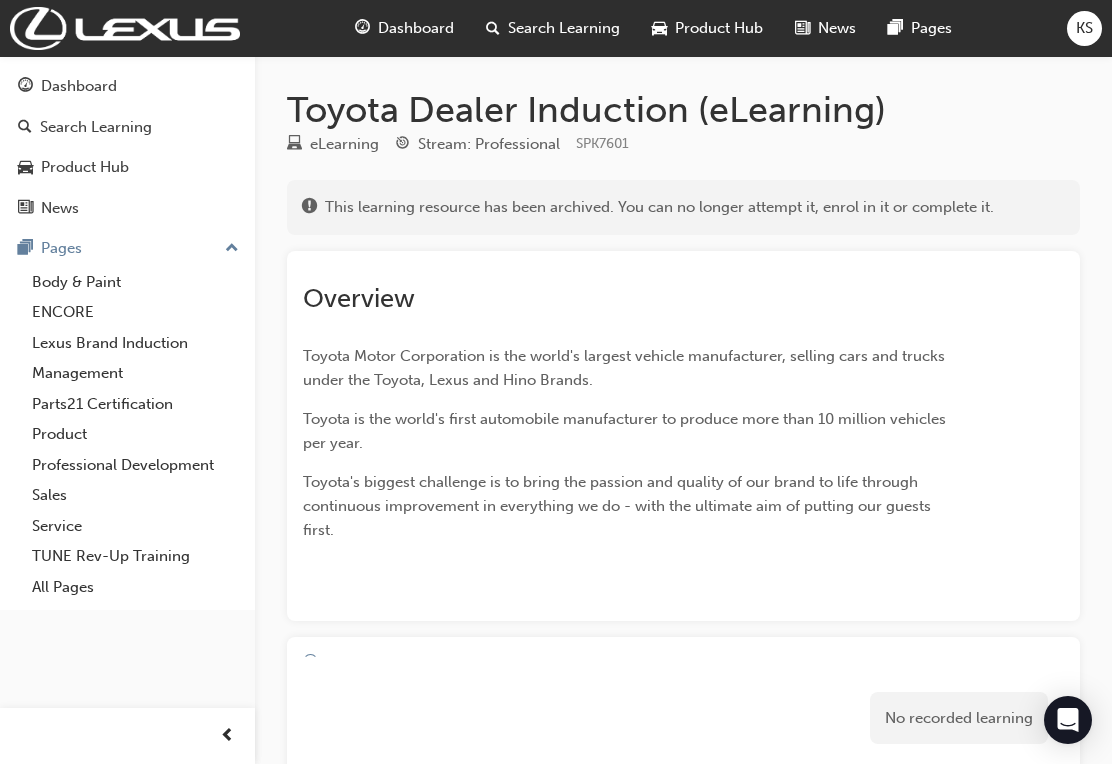 click on "Dashboard" at bounding box center (404, 28) 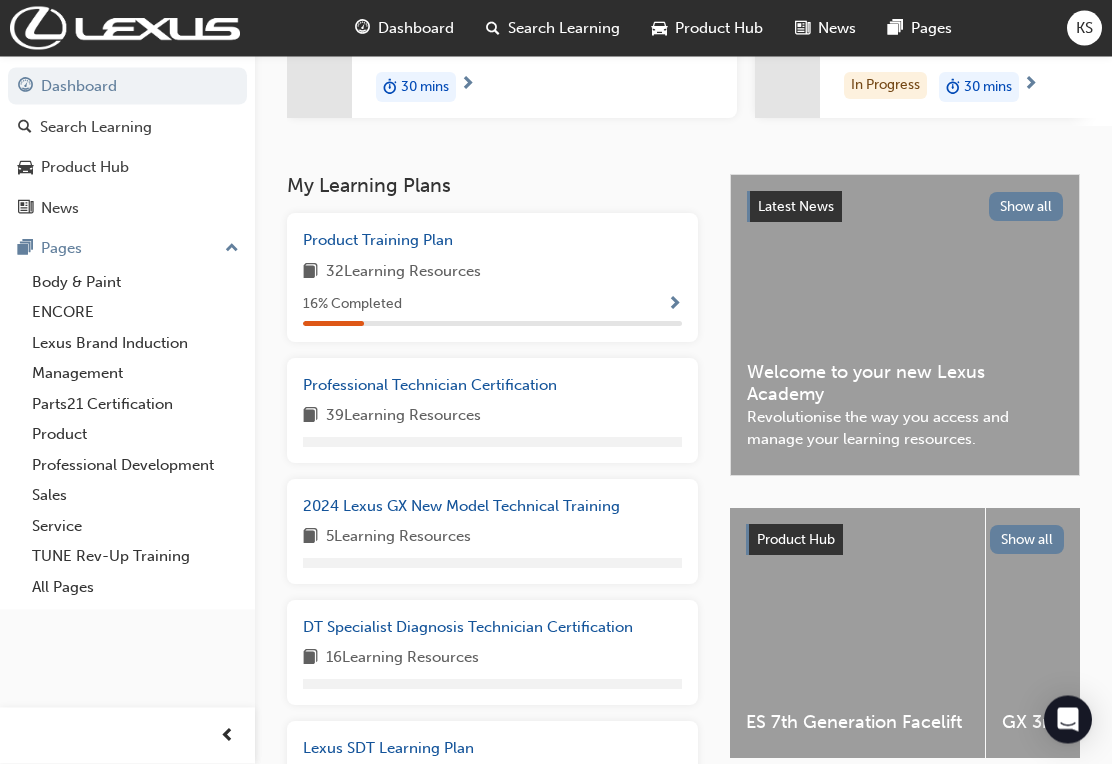 scroll, scrollTop: 313, scrollLeft: 0, axis: vertical 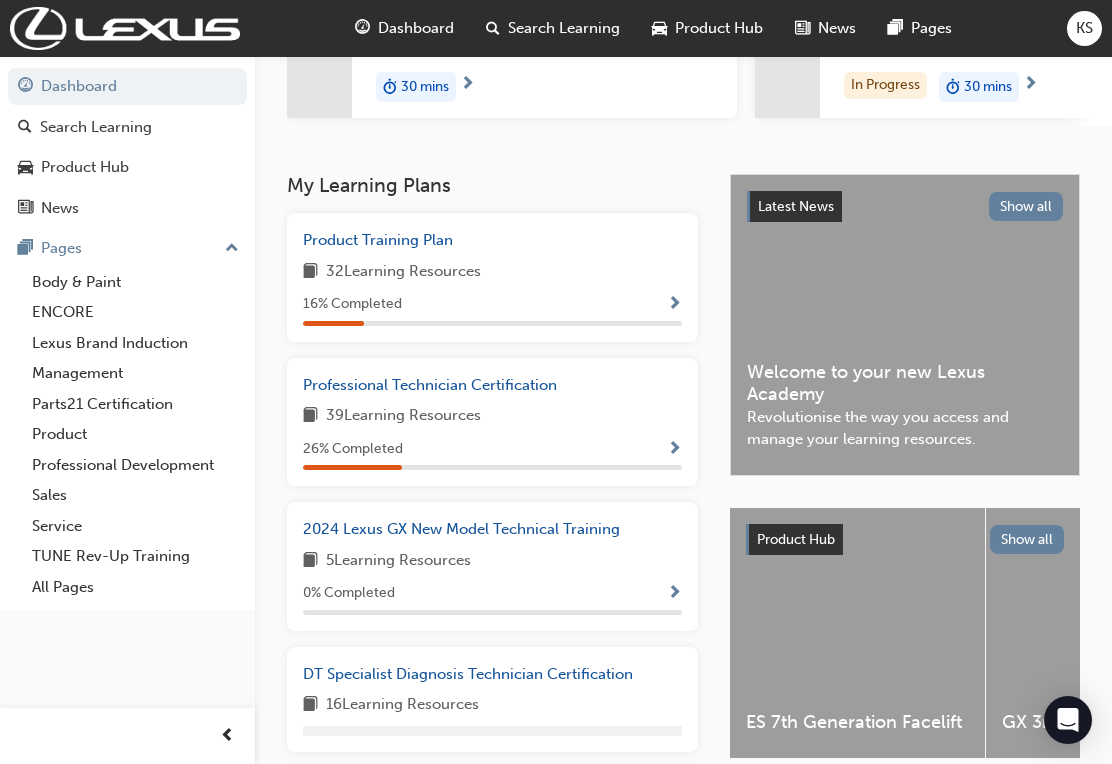 click on "Product Training Plan" at bounding box center (378, 240) 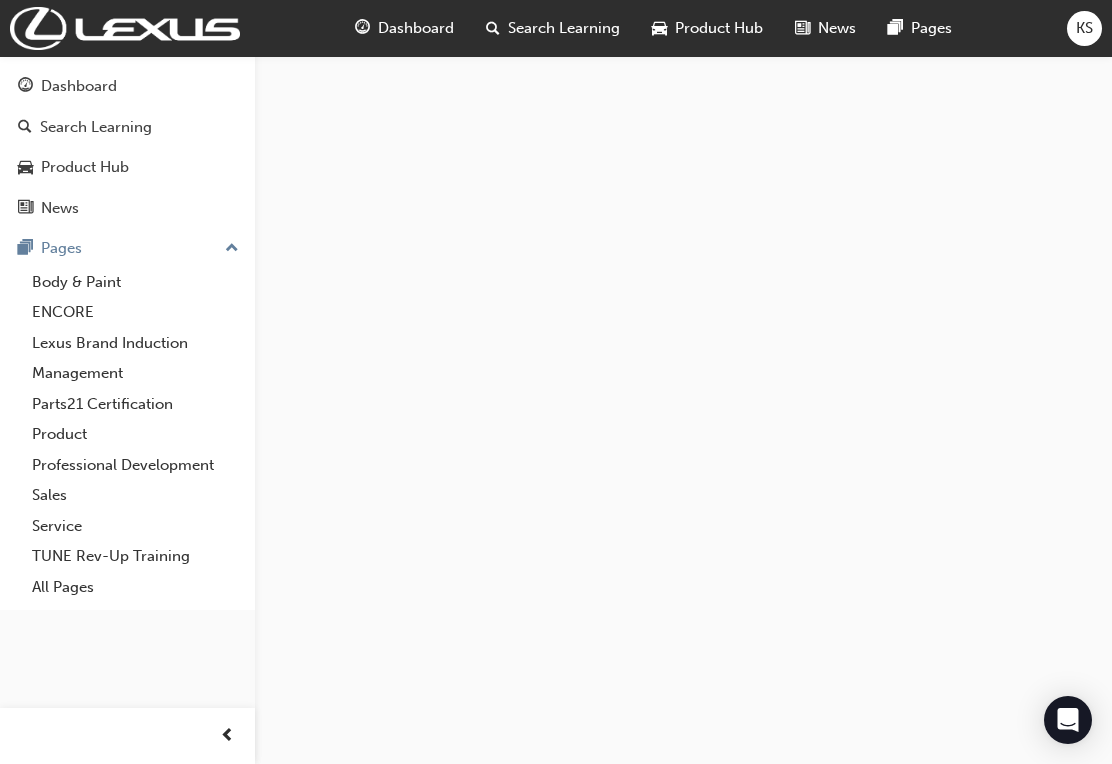 scroll, scrollTop: 0, scrollLeft: 0, axis: both 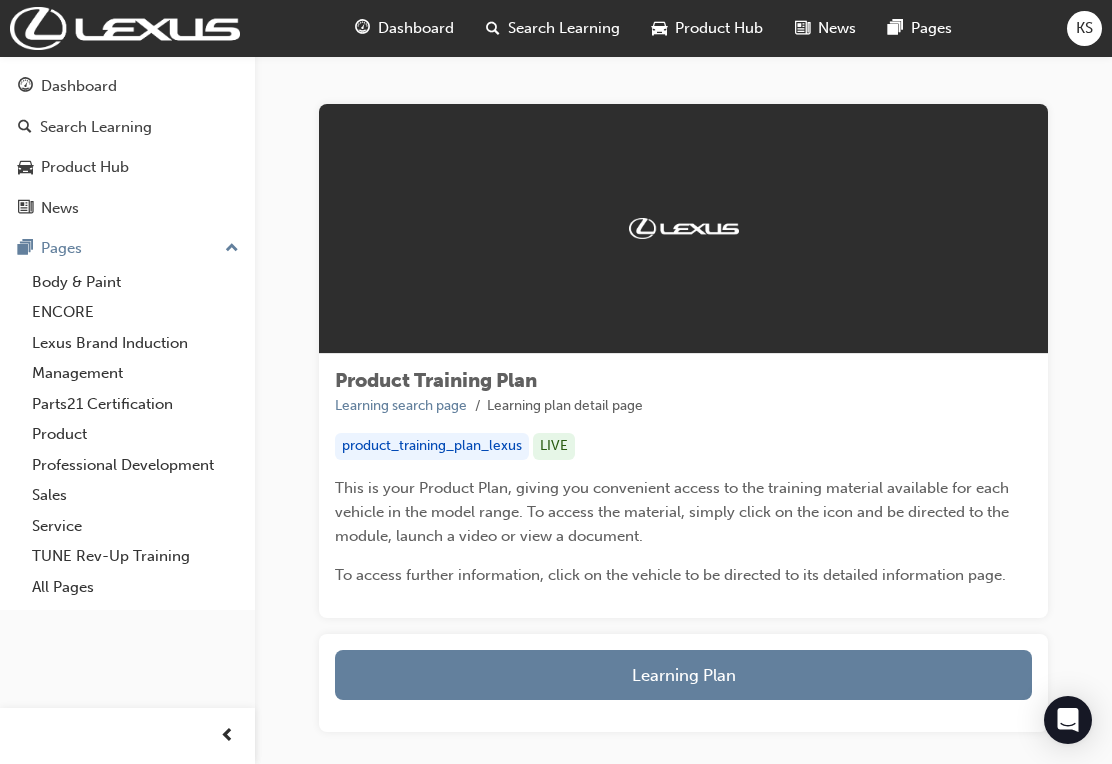 click on "Learning Plan" at bounding box center (683, 675) 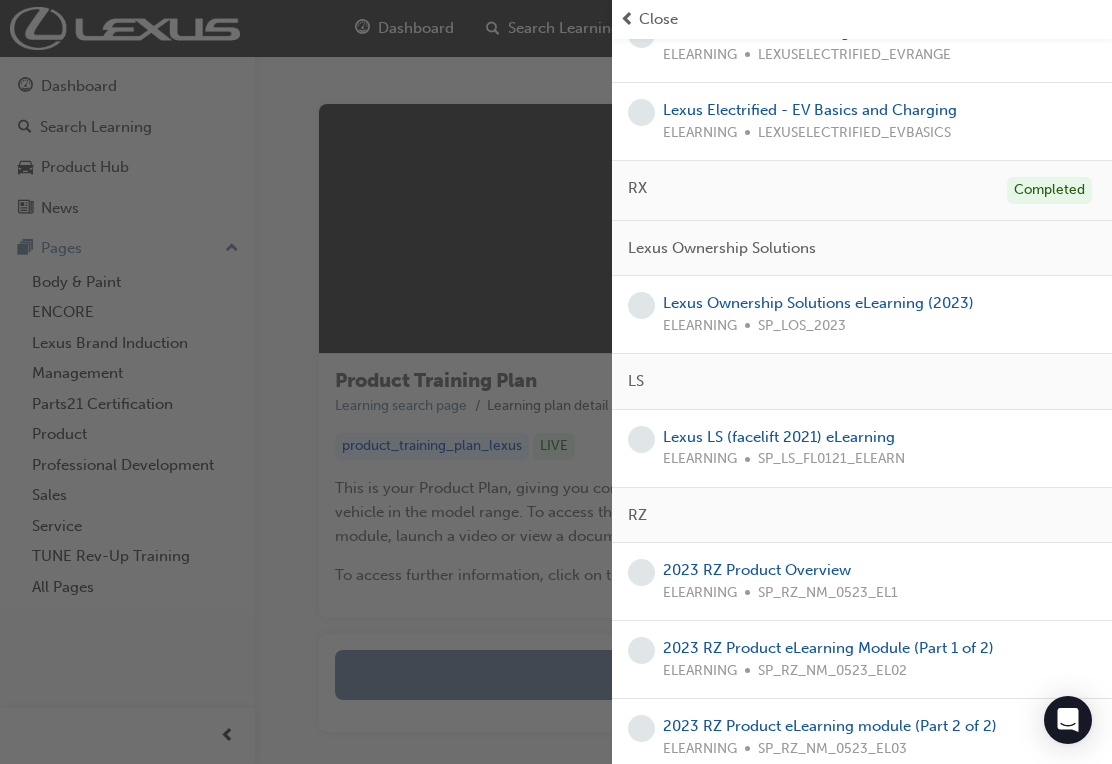 scroll, scrollTop: 691, scrollLeft: 0, axis: vertical 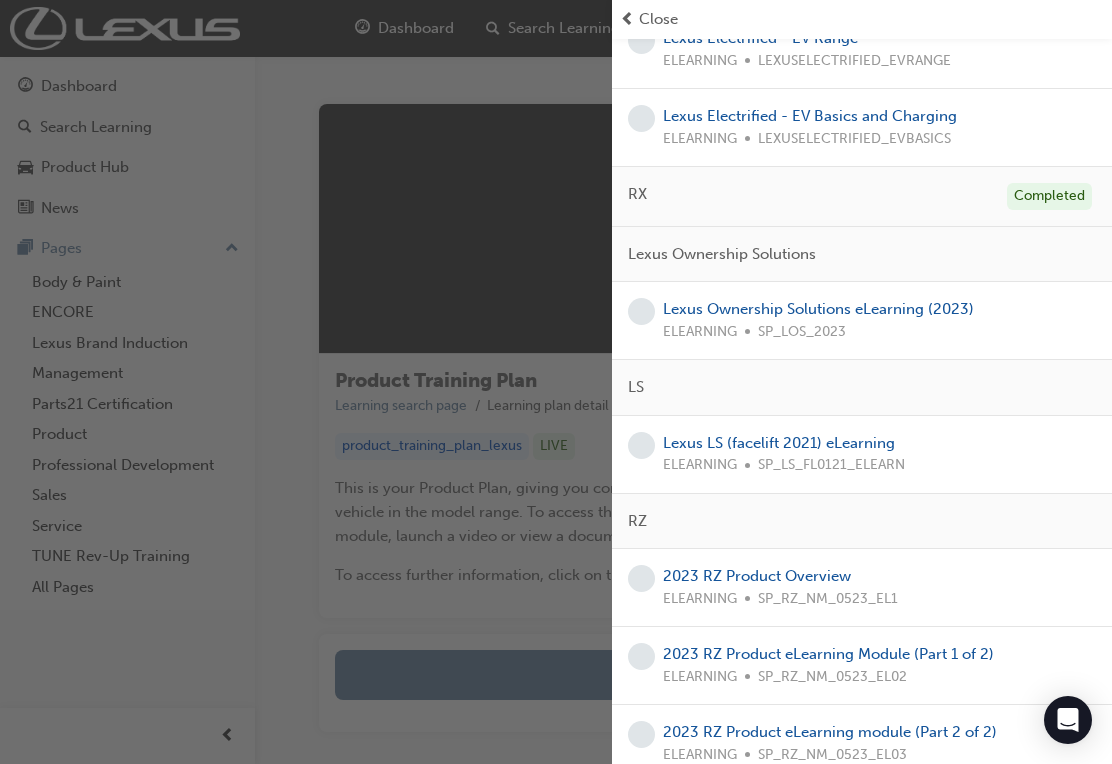 click on "Lexus Ownership Solutions eLearning (2023)" at bounding box center (818, 309) 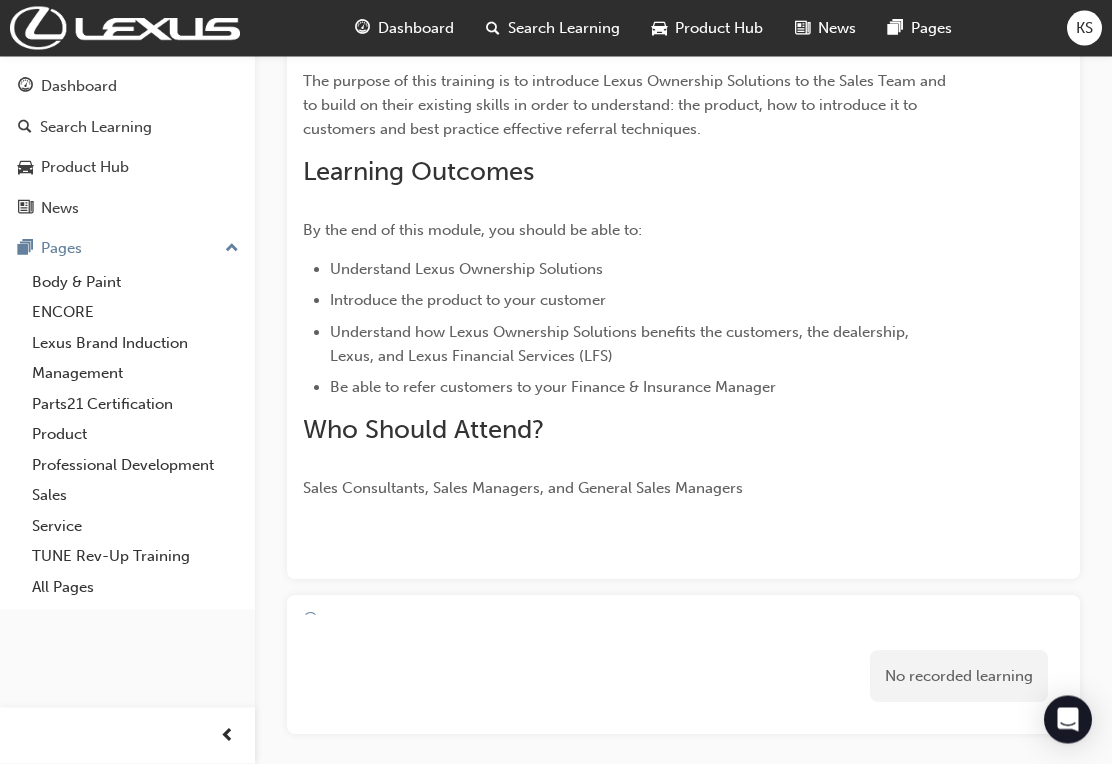 scroll, scrollTop: 0, scrollLeft: 0, axis: both 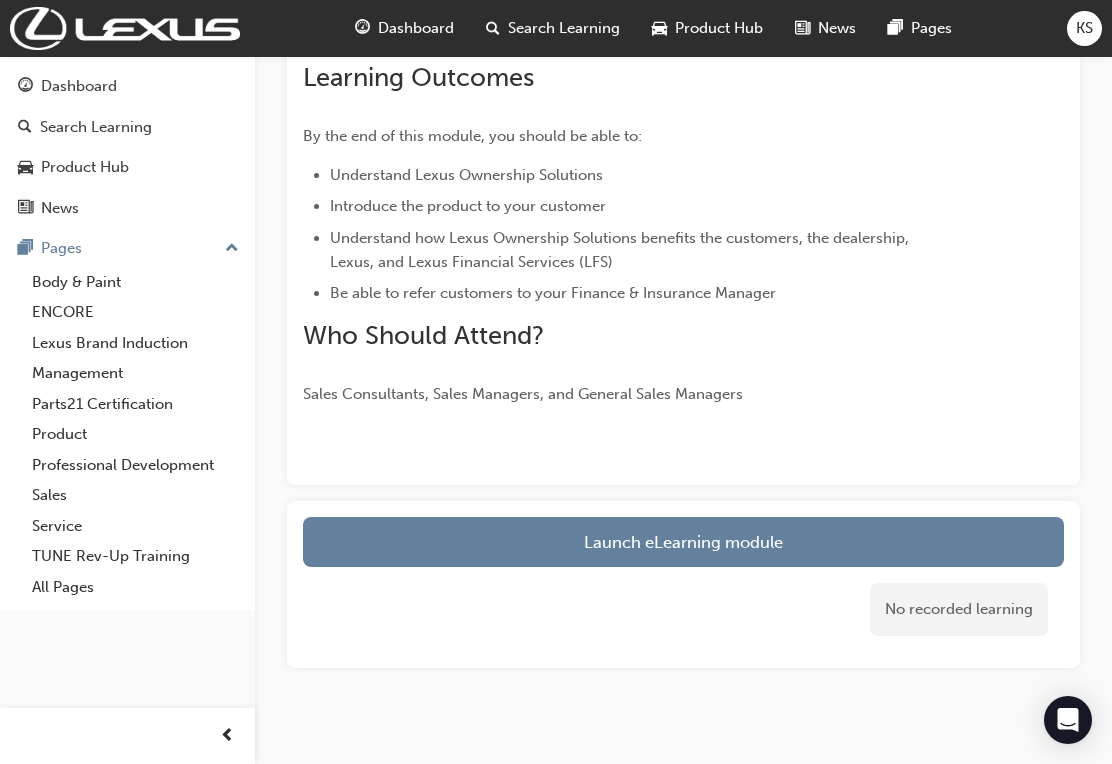 click on "Launch eLearning module" at bounding box center [683, 542] 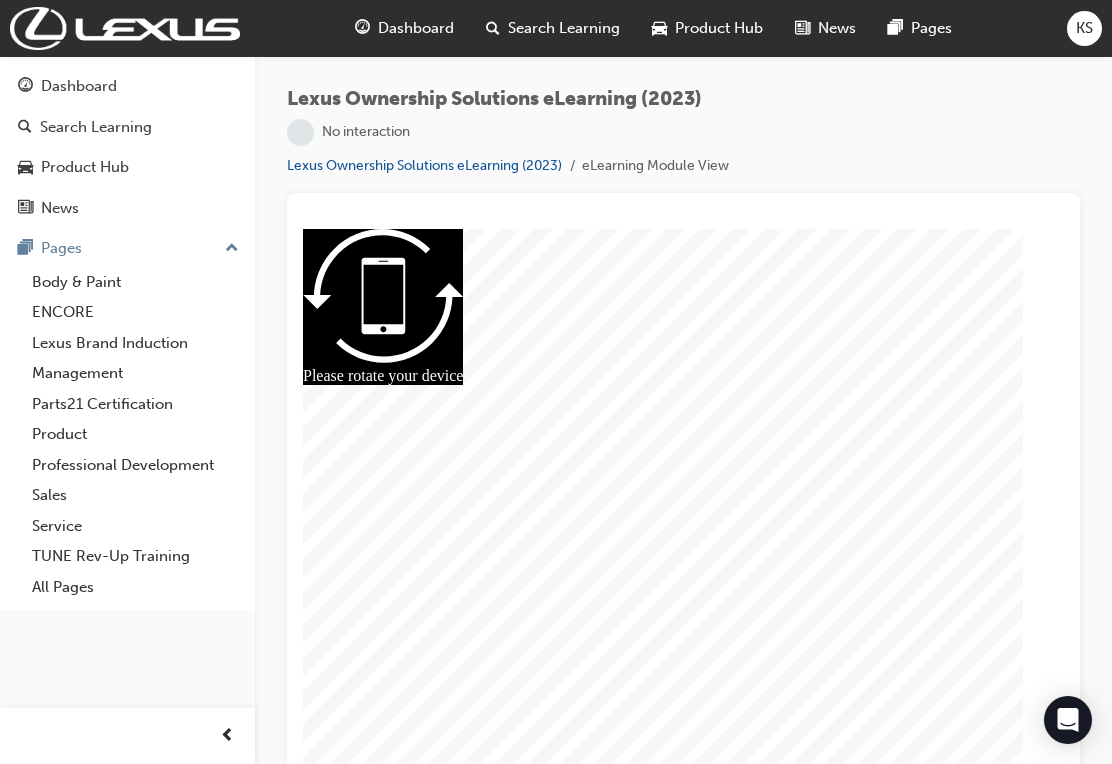 scroll, scrollTop: 26, scrollLeft: 0, axis: vertical 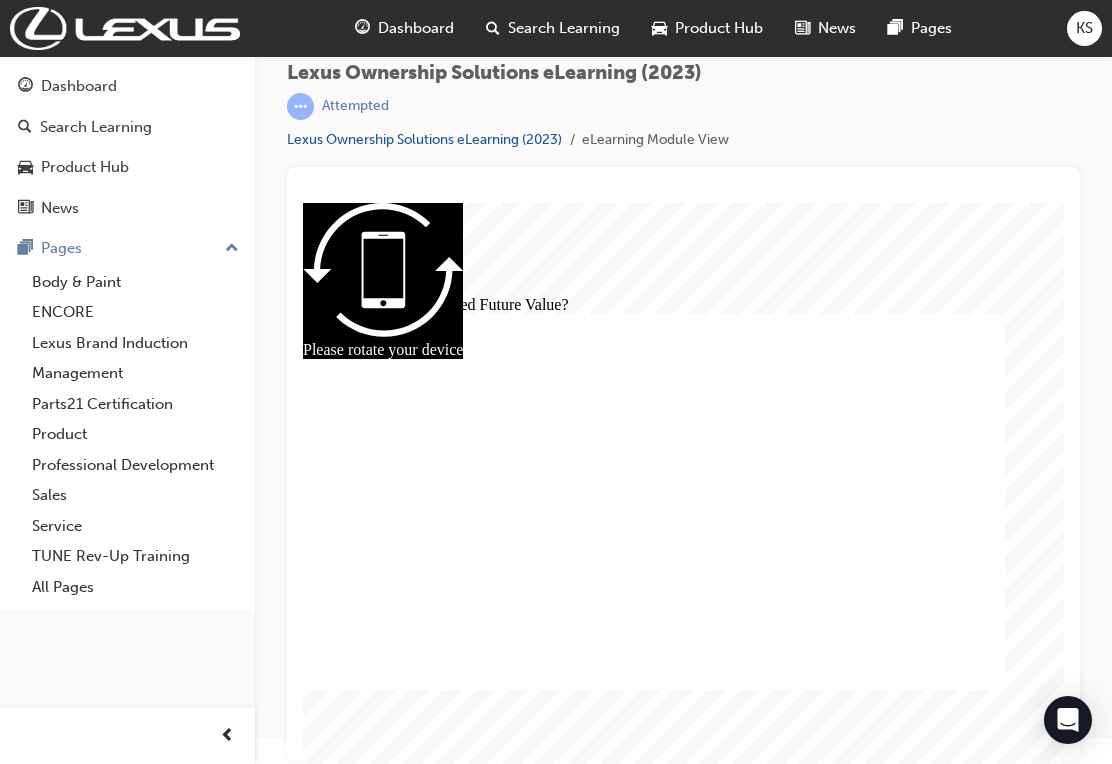 radio on "false" 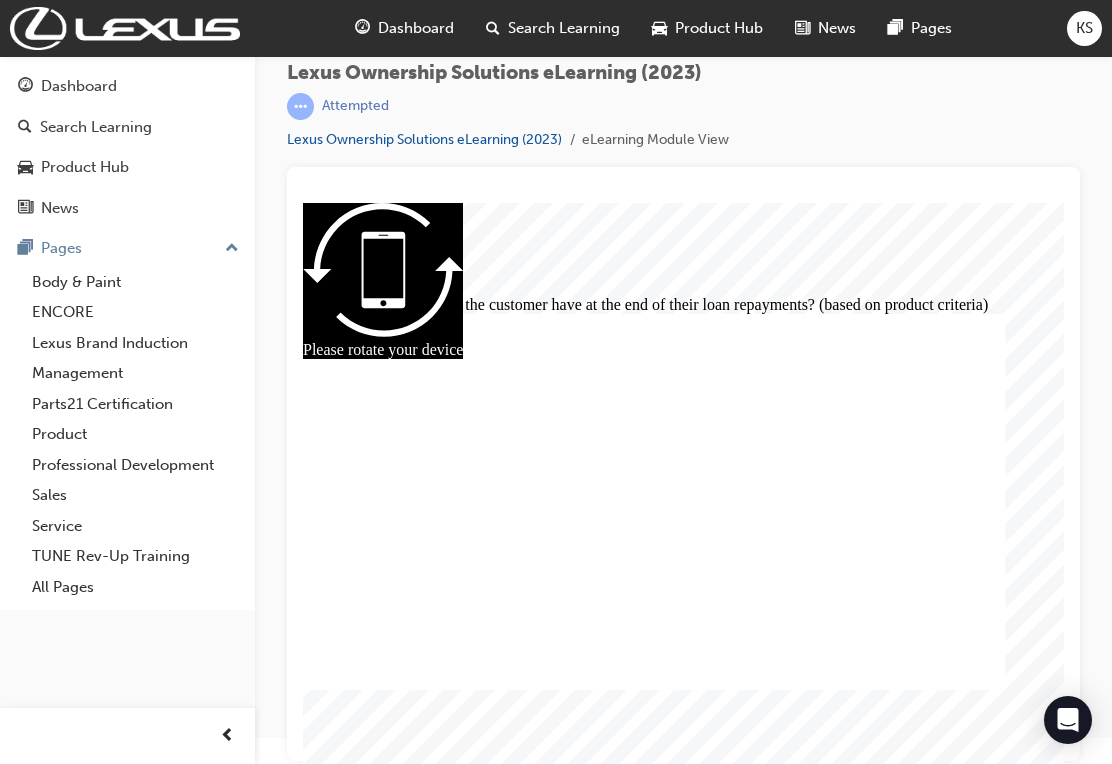 radio on "false" 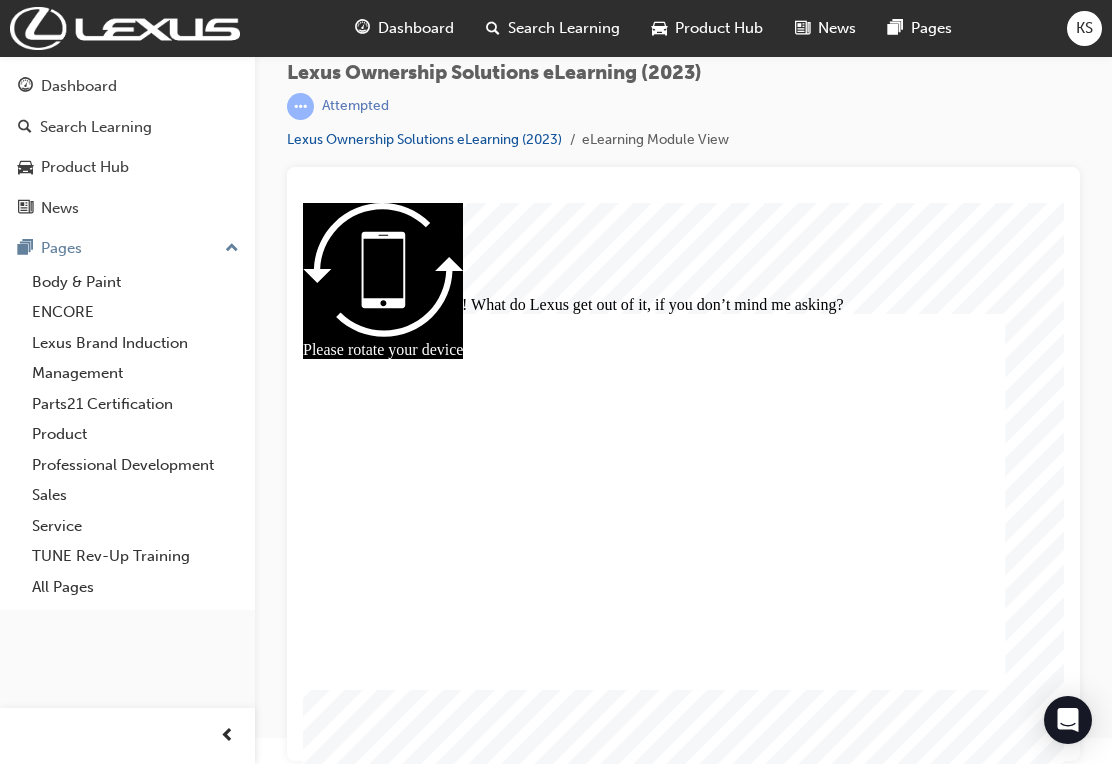 radio on "false" 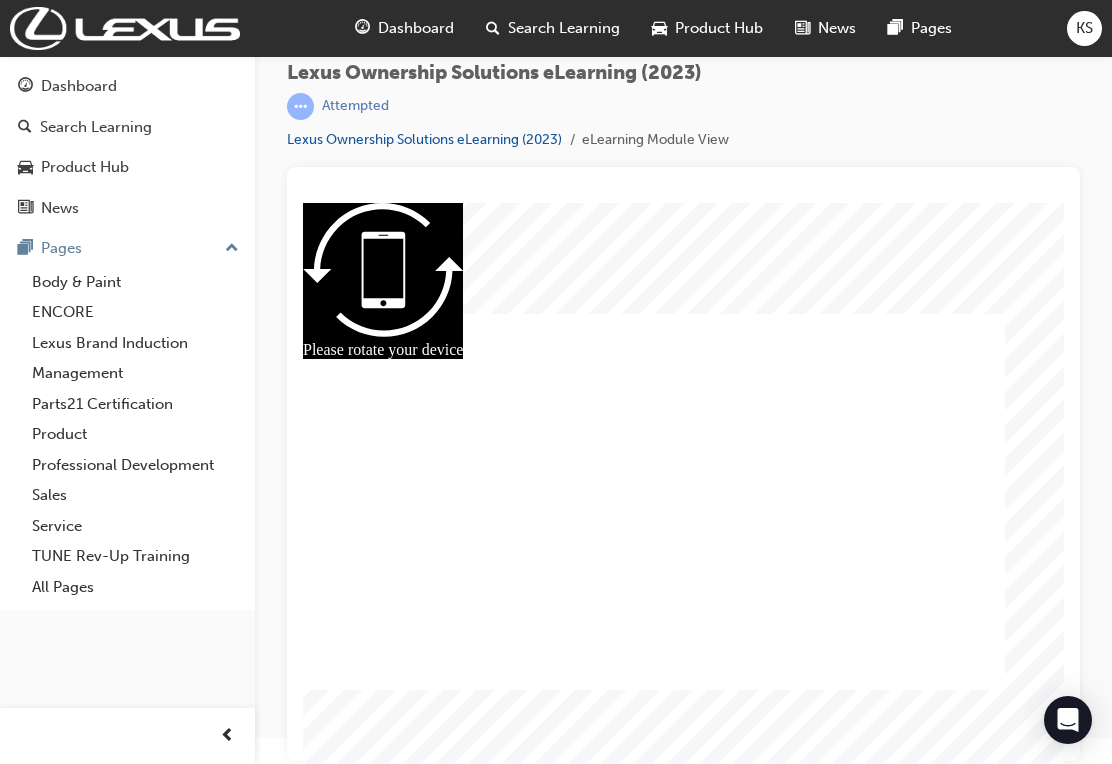 radio on "false" 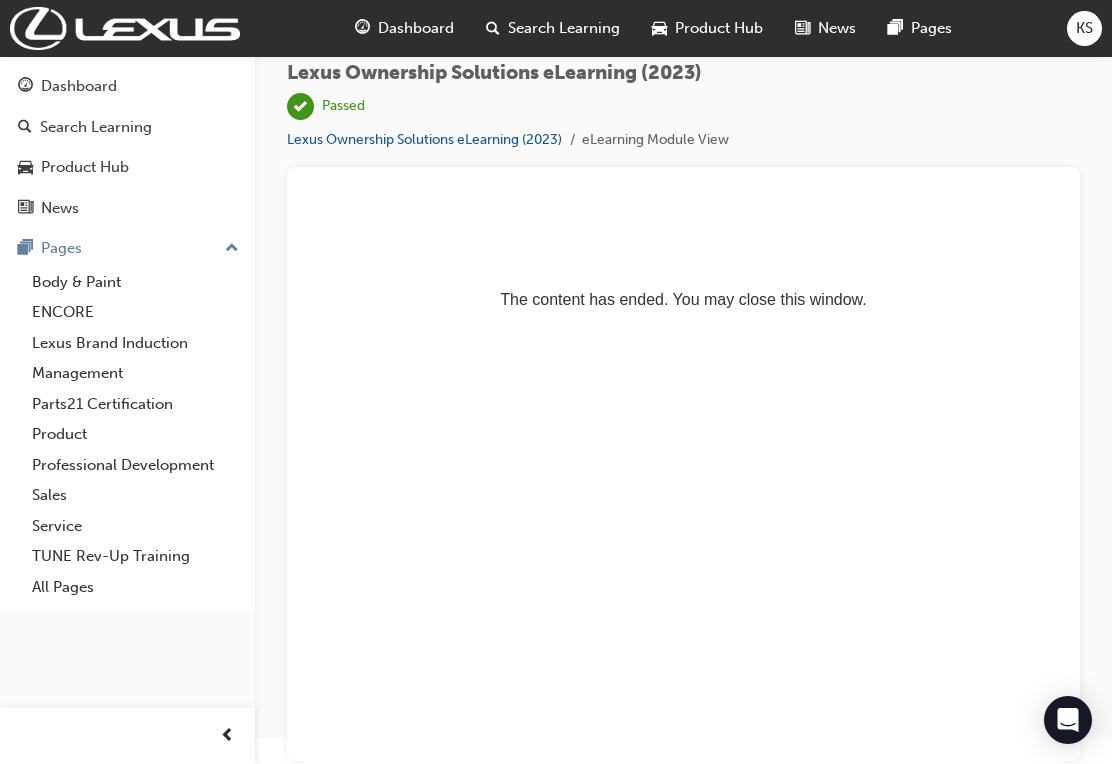 scroll, scrollTop: 0, scrollLeft: 0, axis: both 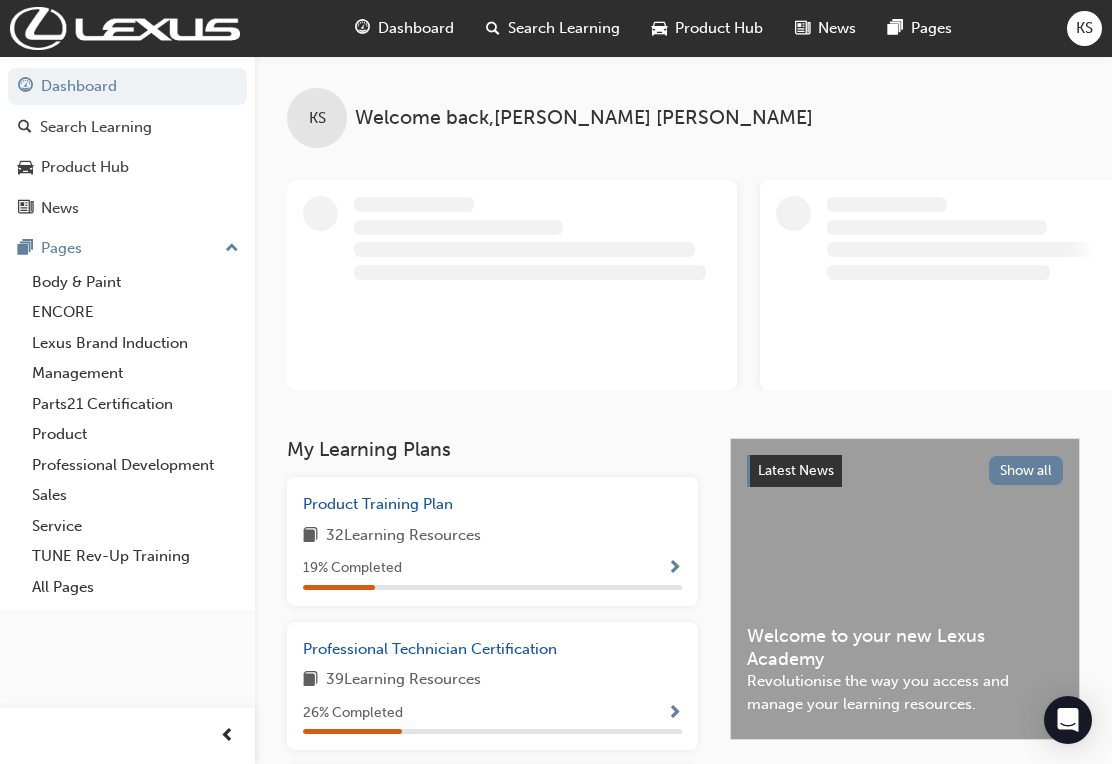 click on "Product Training Plan" at bounding box center (378, 504) 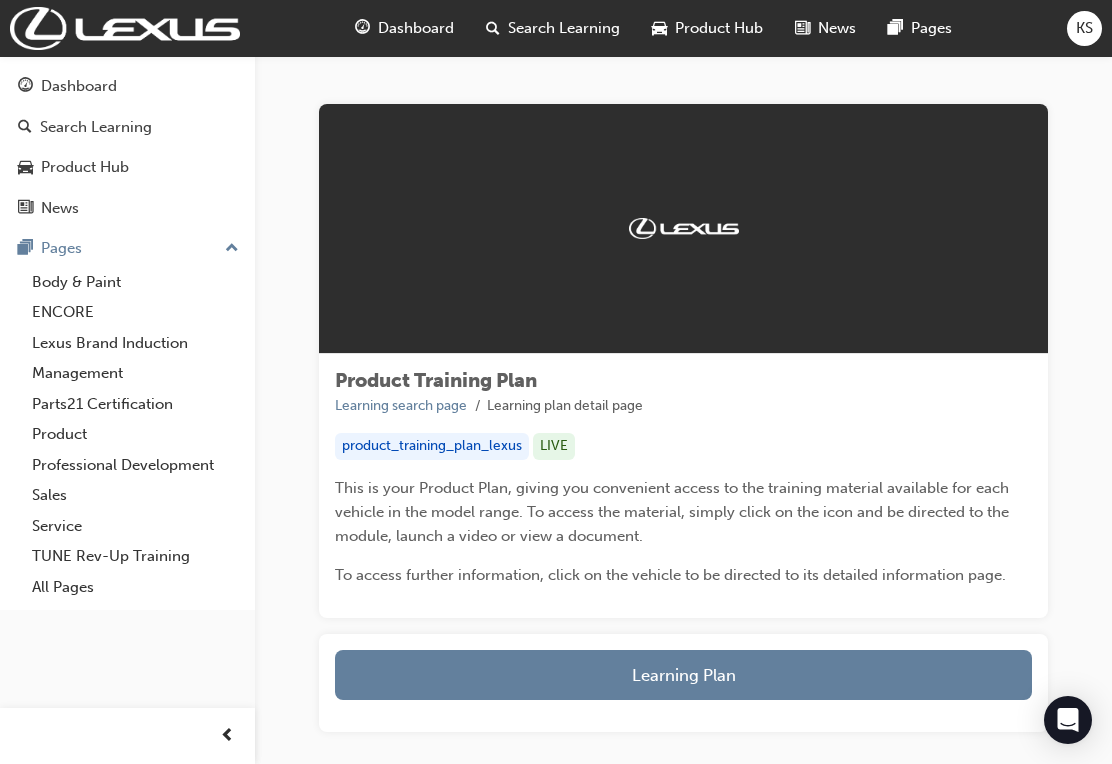 click on "Learning Plan" at bounding box center (683, 675) 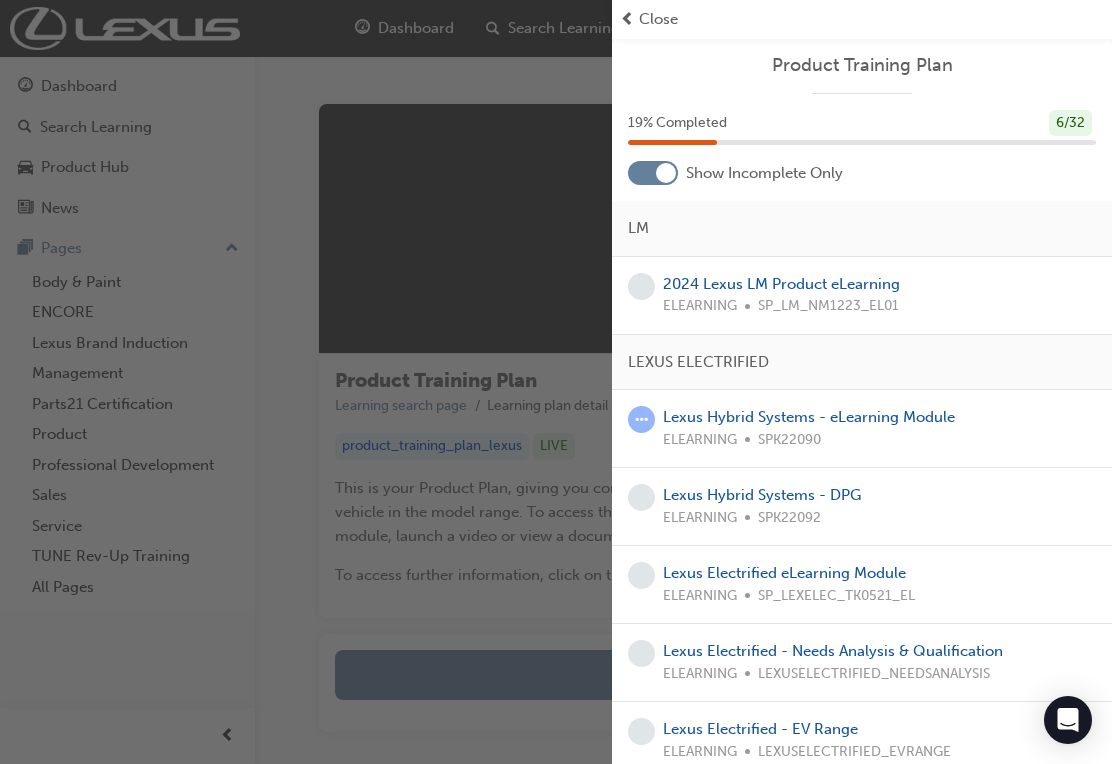 click on "2024 Lexus LM Product eLearning" at bounding box center [781, 284] 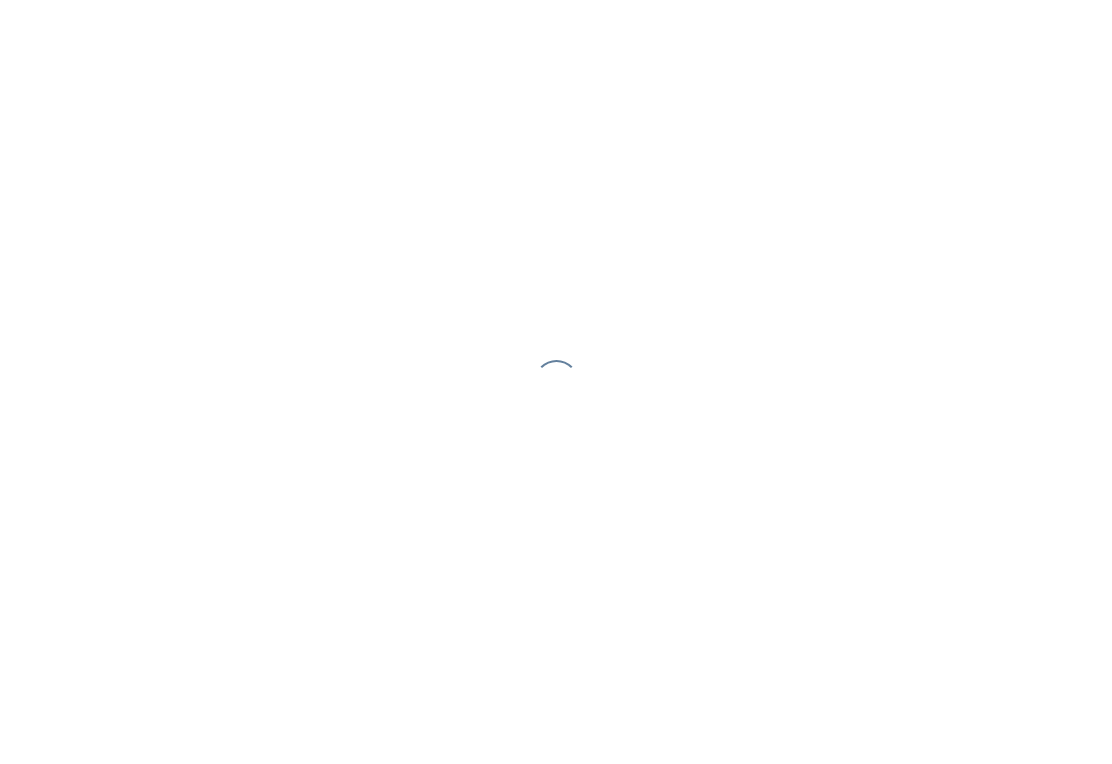 scroll, scrollTop: 0, scrollLeft: 0, axis: both 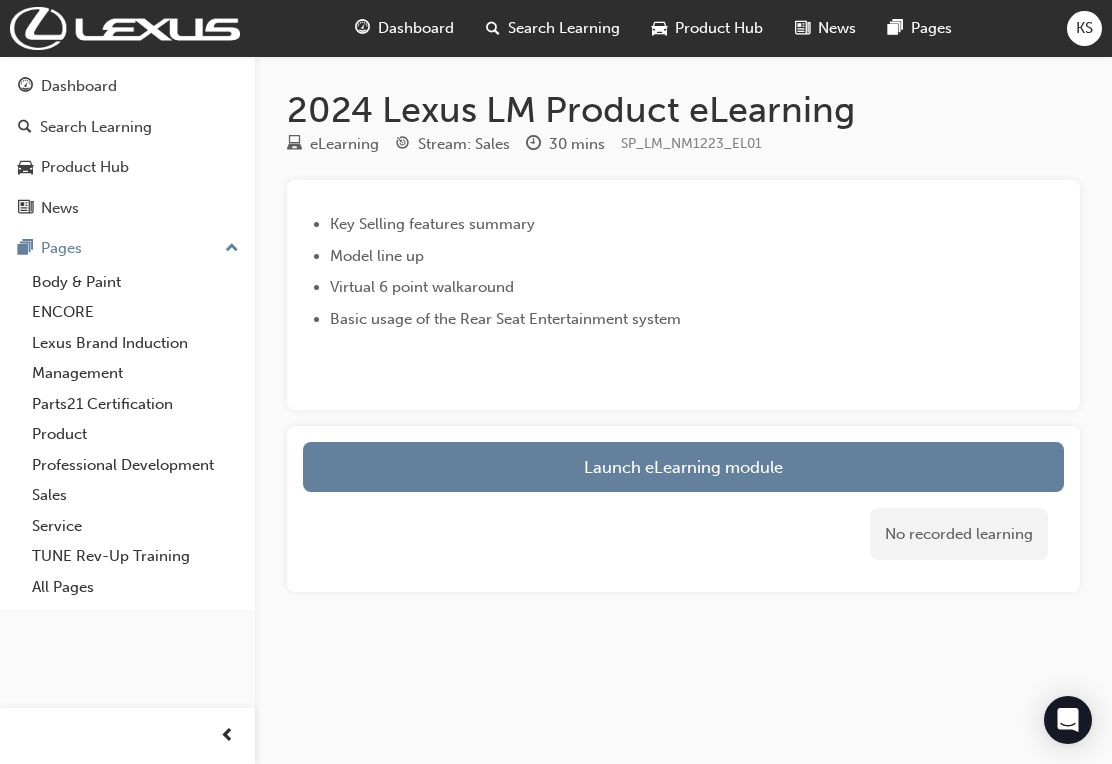 click on "Launch eLearning module" at bounding box center (683, 467) 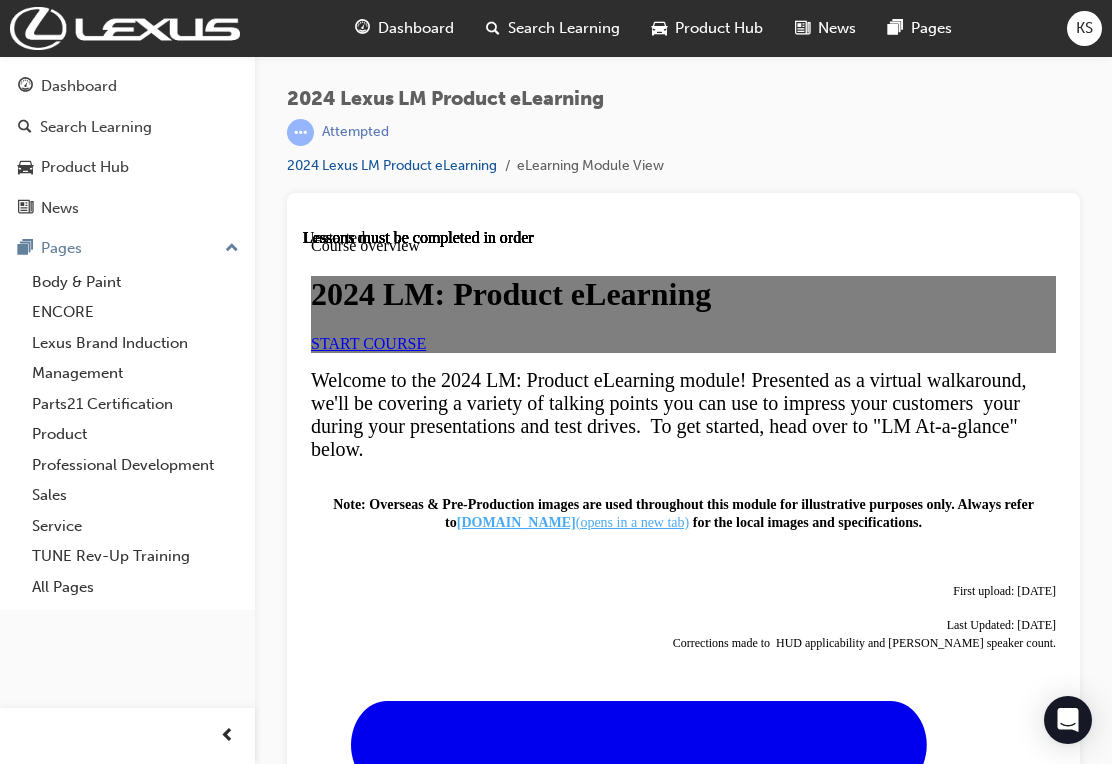 scroll, scrollTop: 0, scrollLeft: 0, axis: both 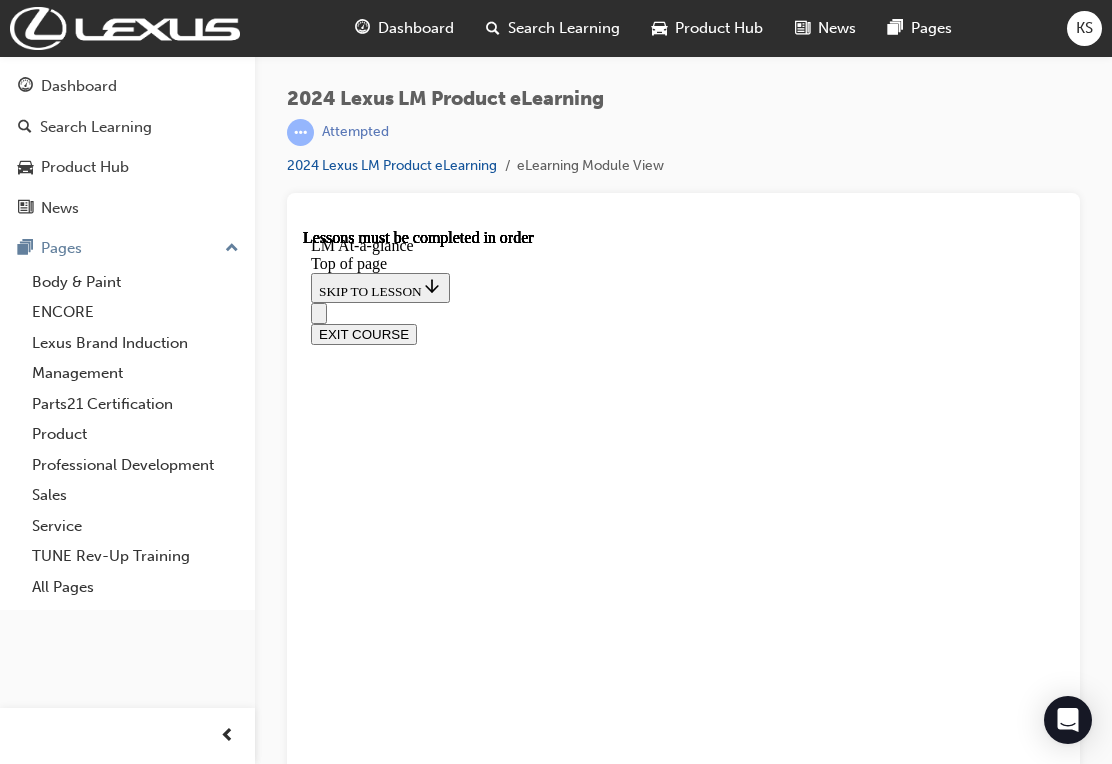 click on "CONTINUE" at bounding box center (353, 11437) 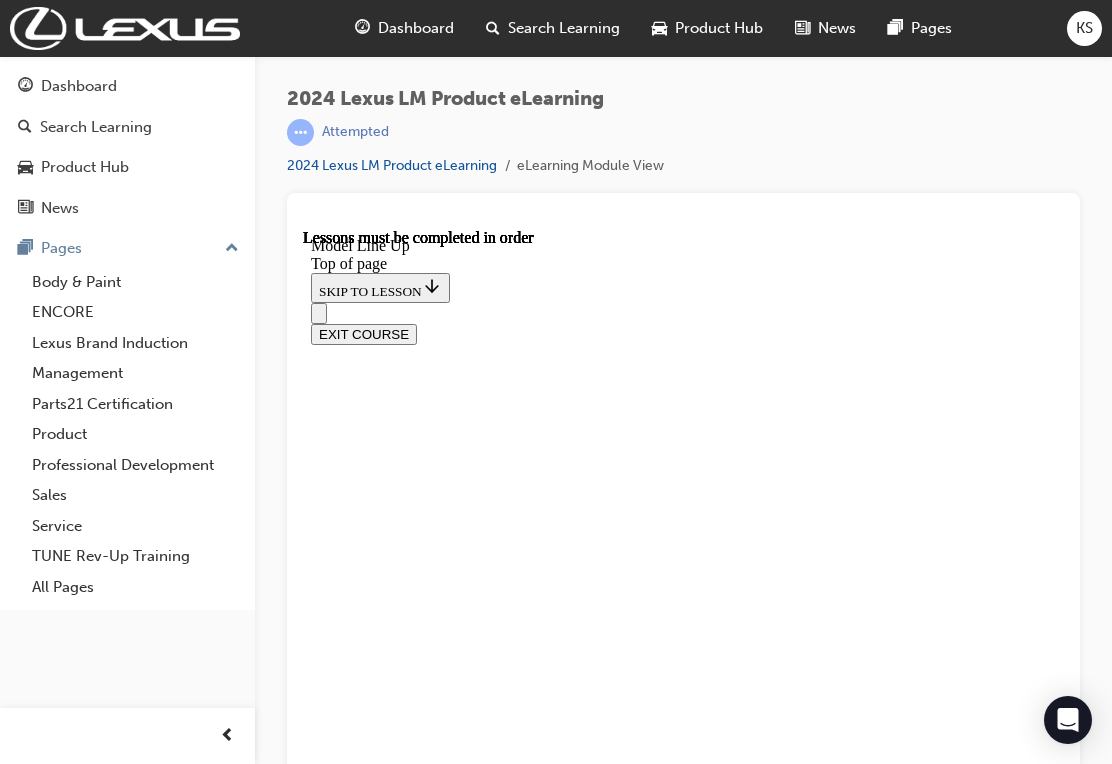 scroll, scrollTop: 26, scrollLeft: 0, axis: vertical 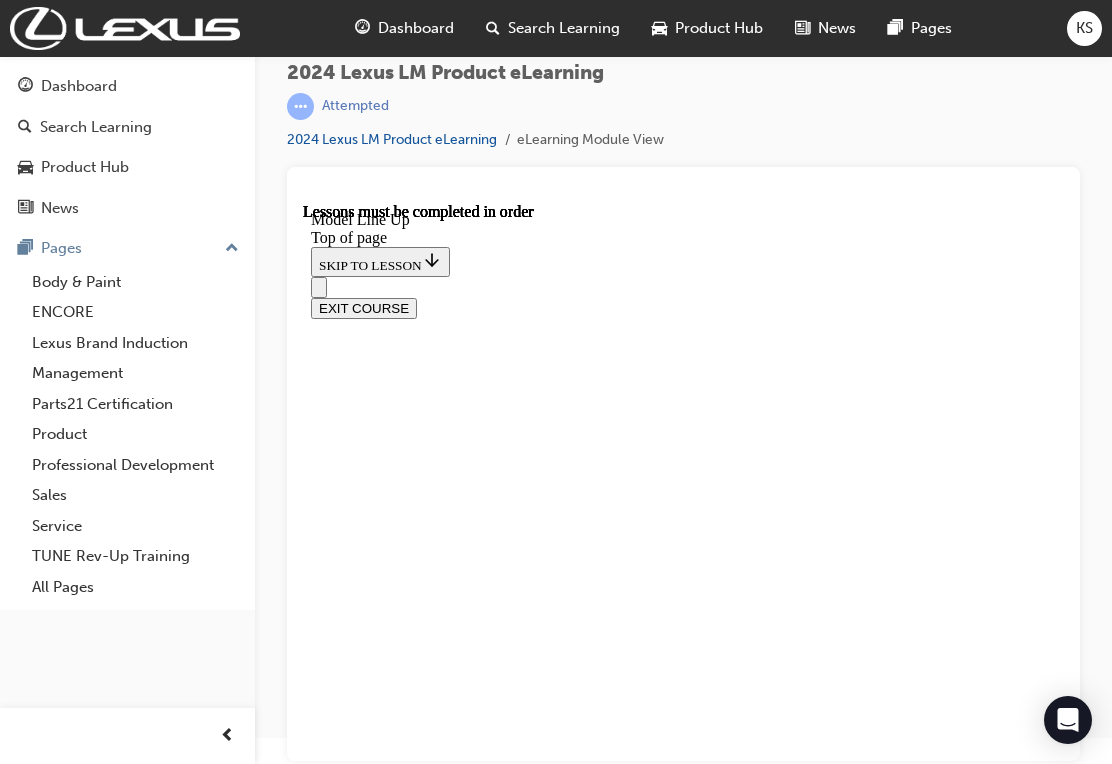 click at bounding box center (683, 464) 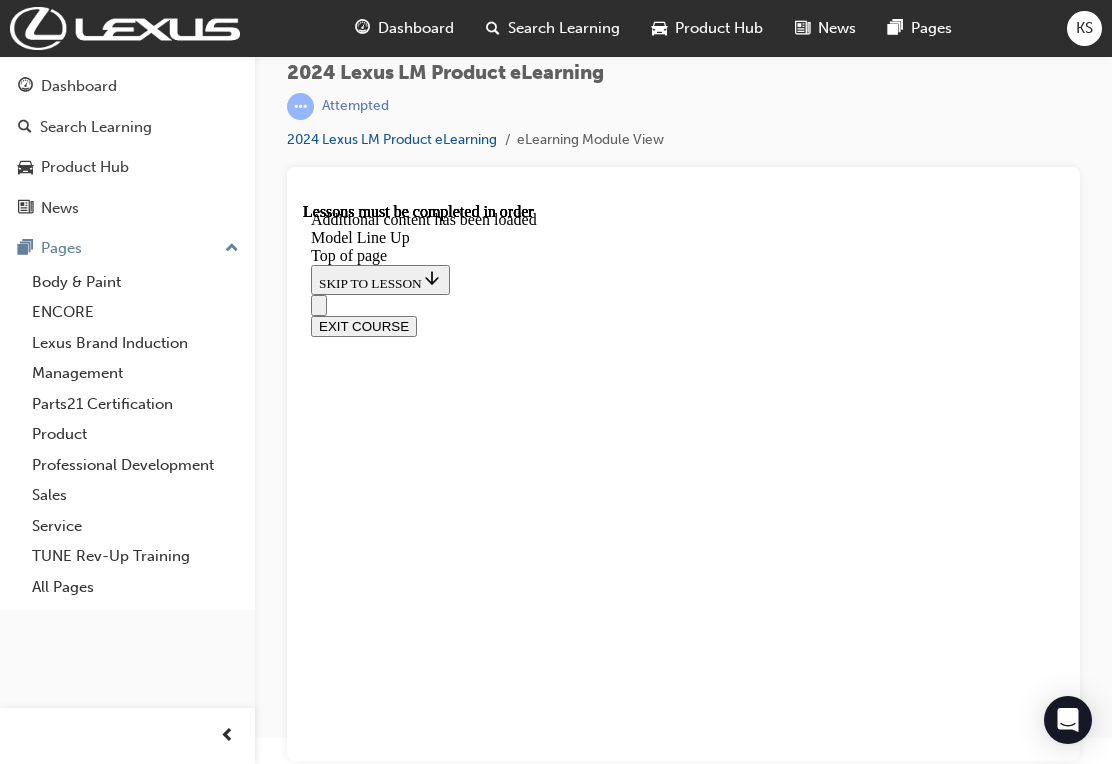 scroll, scrollTop: 5382, scrollLeft: 0, axis: vertical 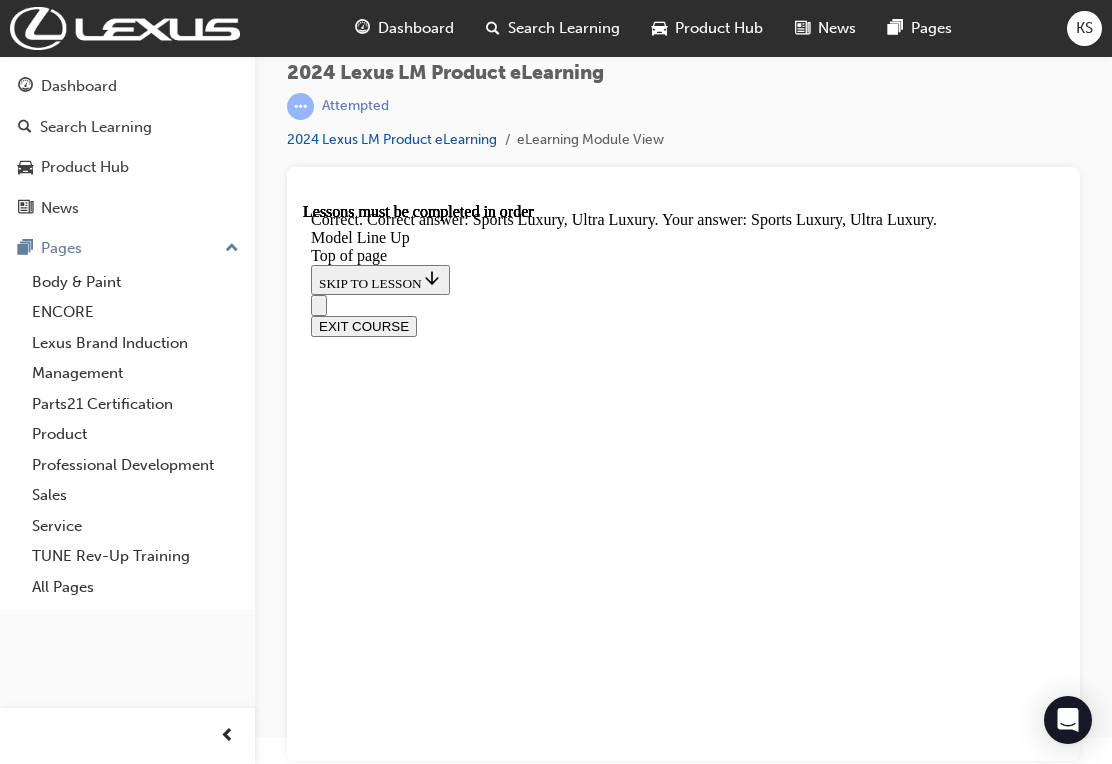click on "Lesson 3 - Front View" at bounding box center [382, 14609] 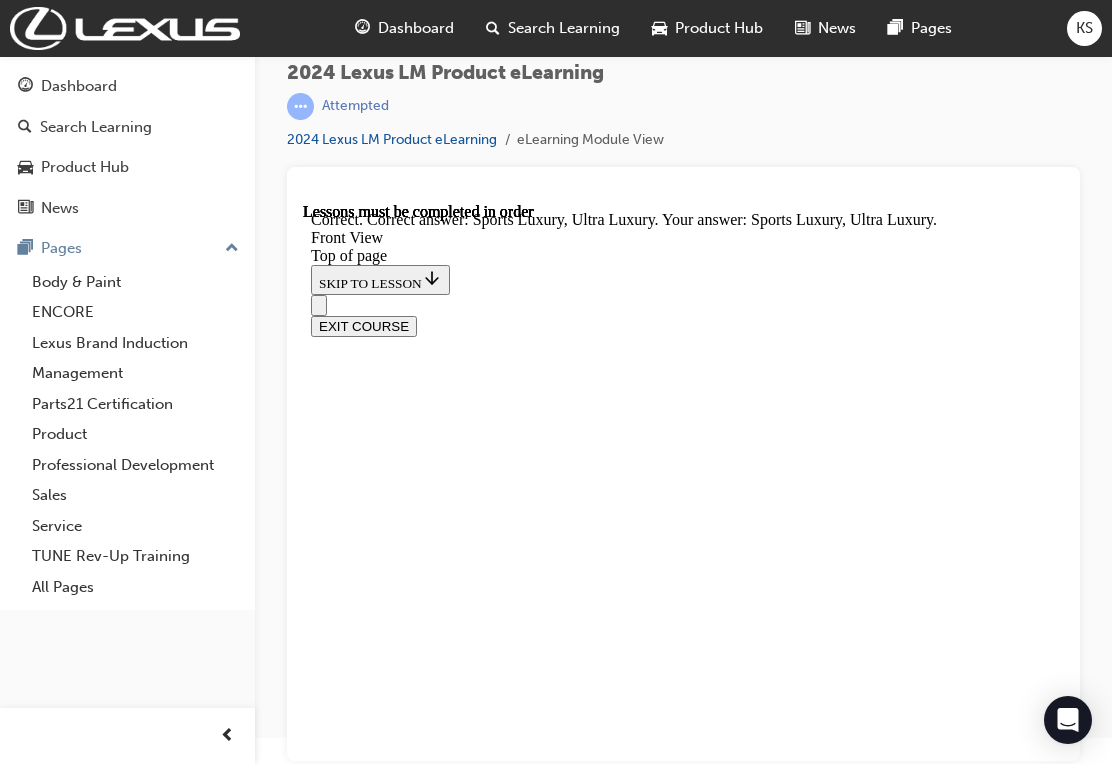 scroll, scrollTop: 0, scrollLeft: 0, axis: both 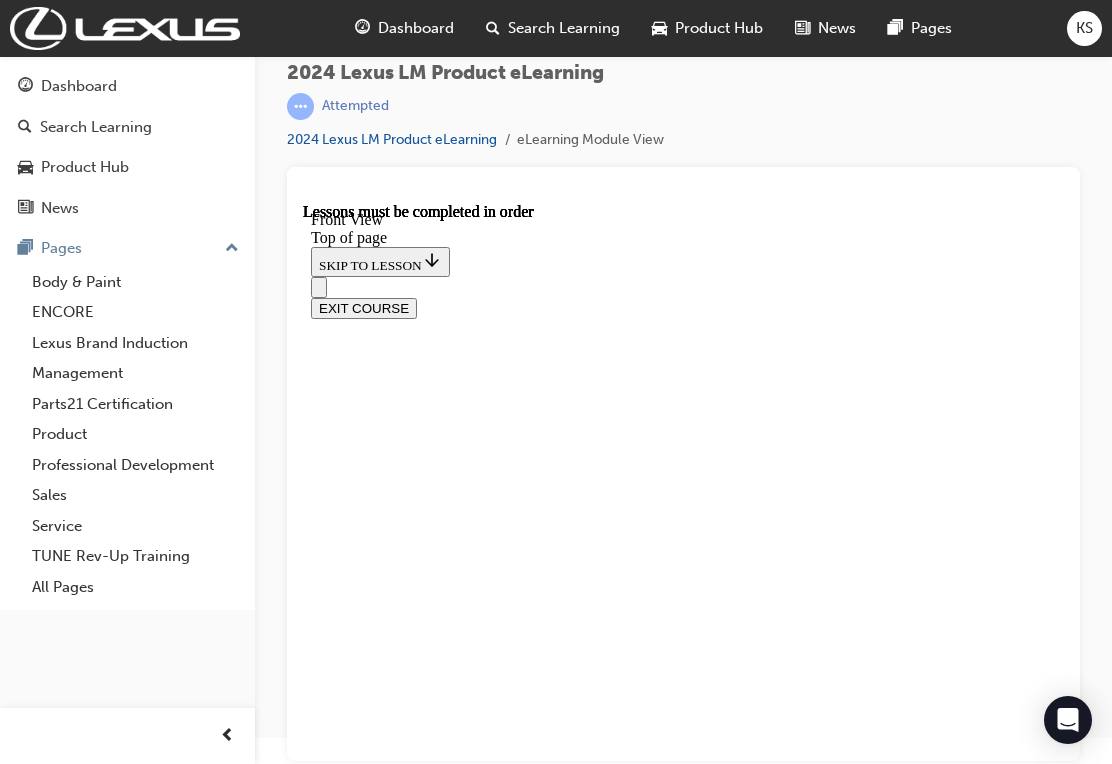 click at bounding box center [399, 9374] 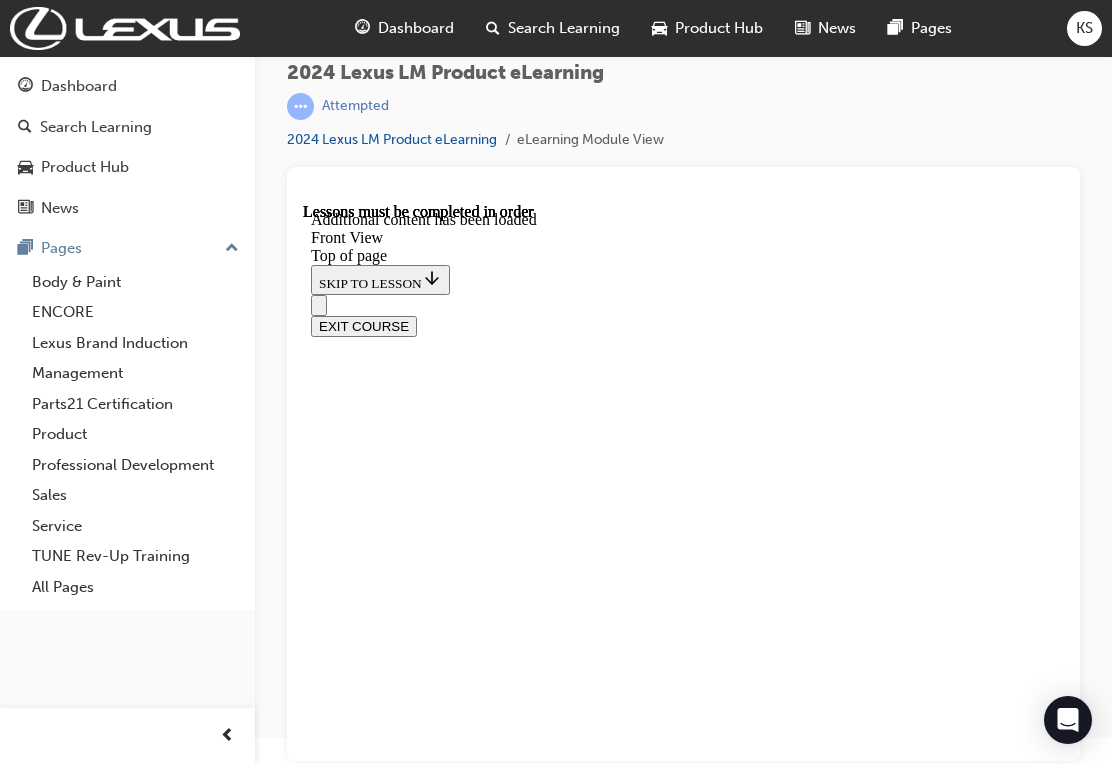 scroll, scrollTop: 967, scrollLeft: 0, axis: vertical 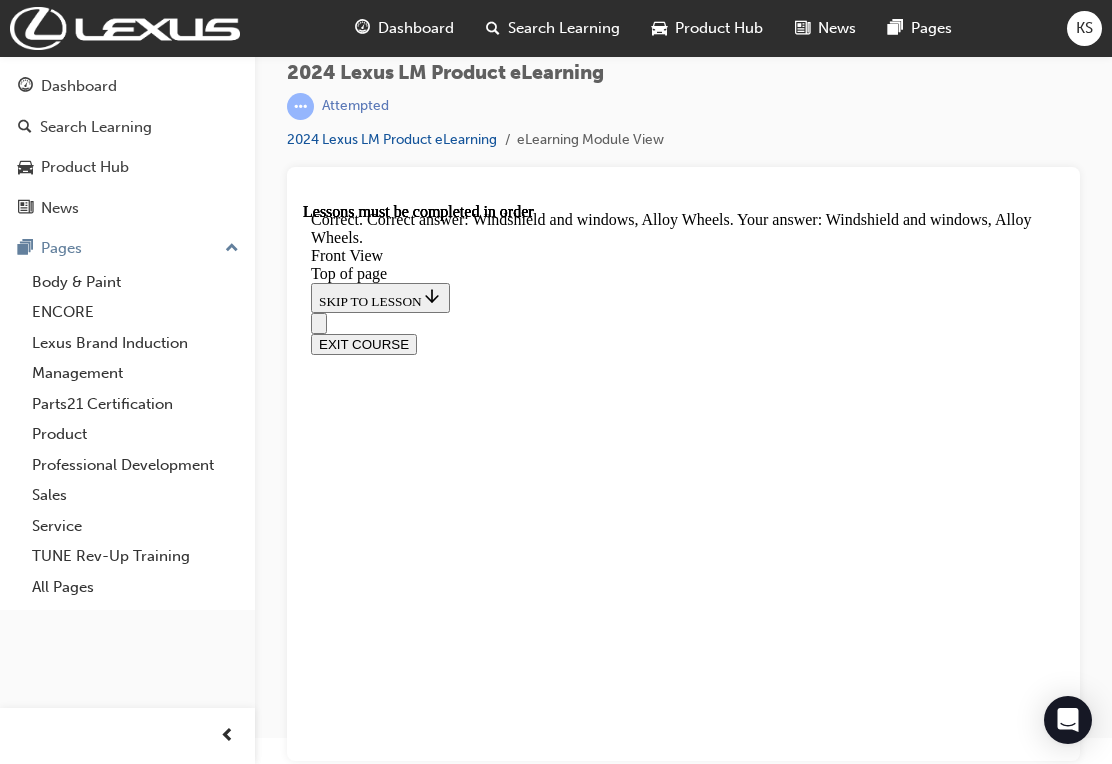 click on "Lesson 4 - Side & Rear View" at bounding box center [404, 12301] 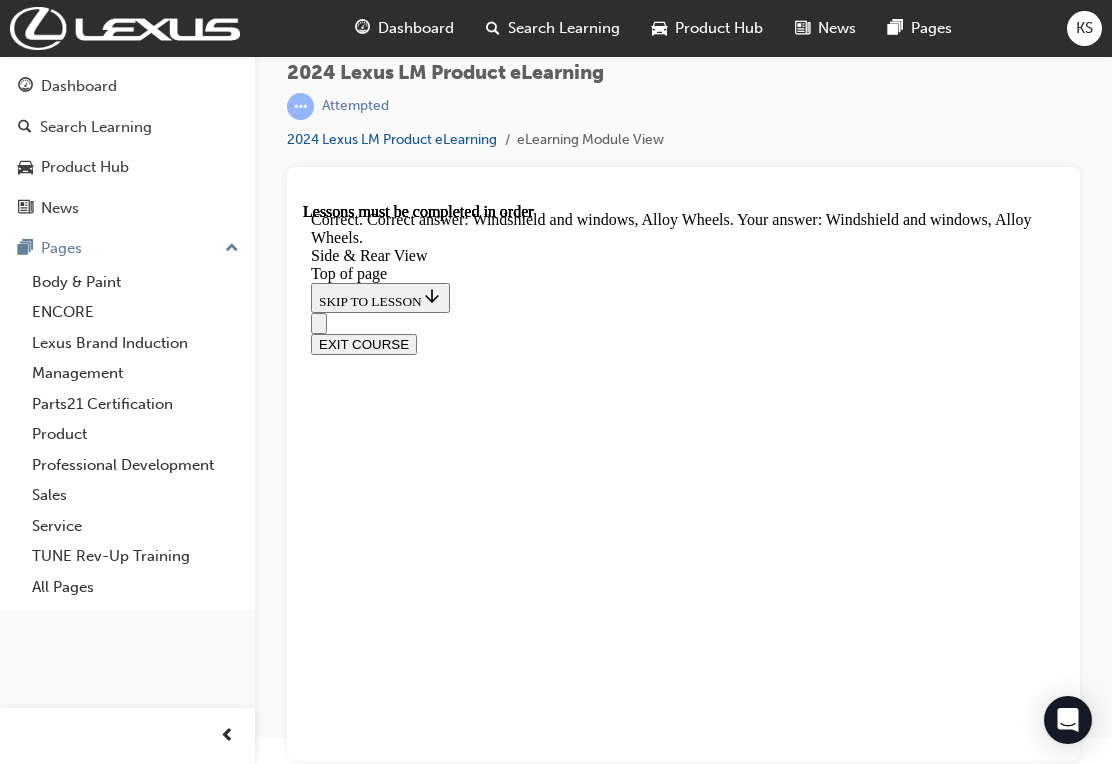 scroll, scrollTop: 0, scrollLeft: 0, axis: both 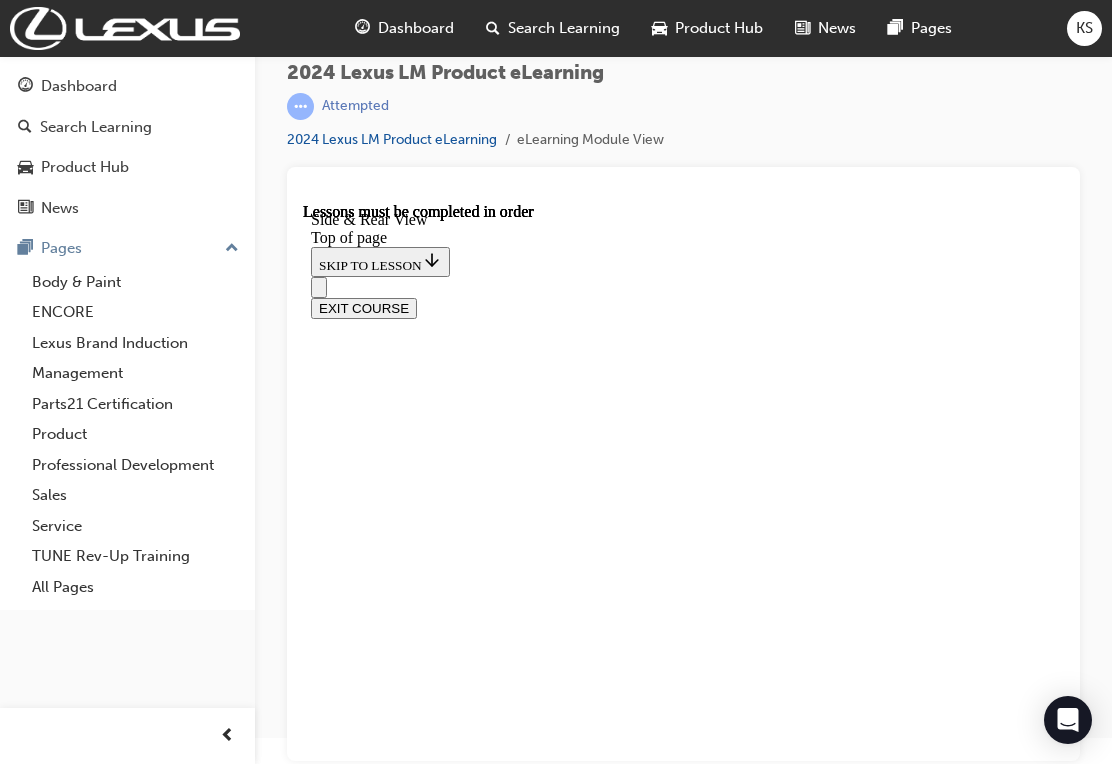 click at bounding box center [399, 9344] 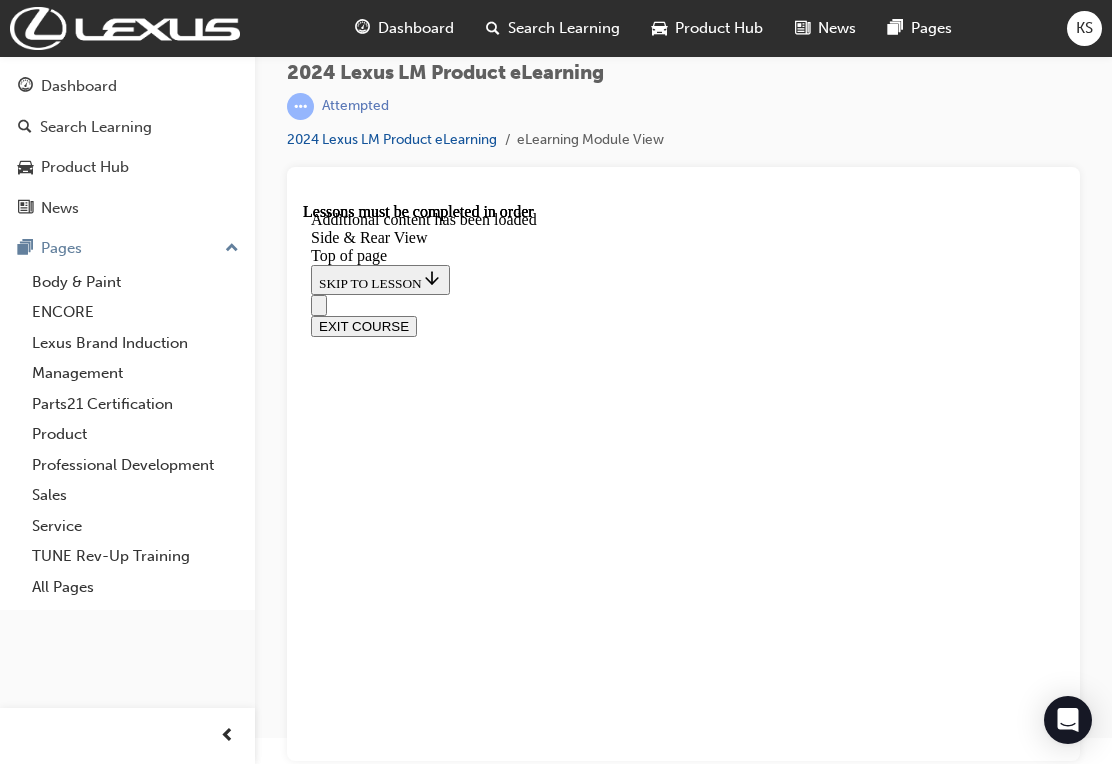 scroll, scrollTop: 2363, scrollLeft: 0, axis: vertical 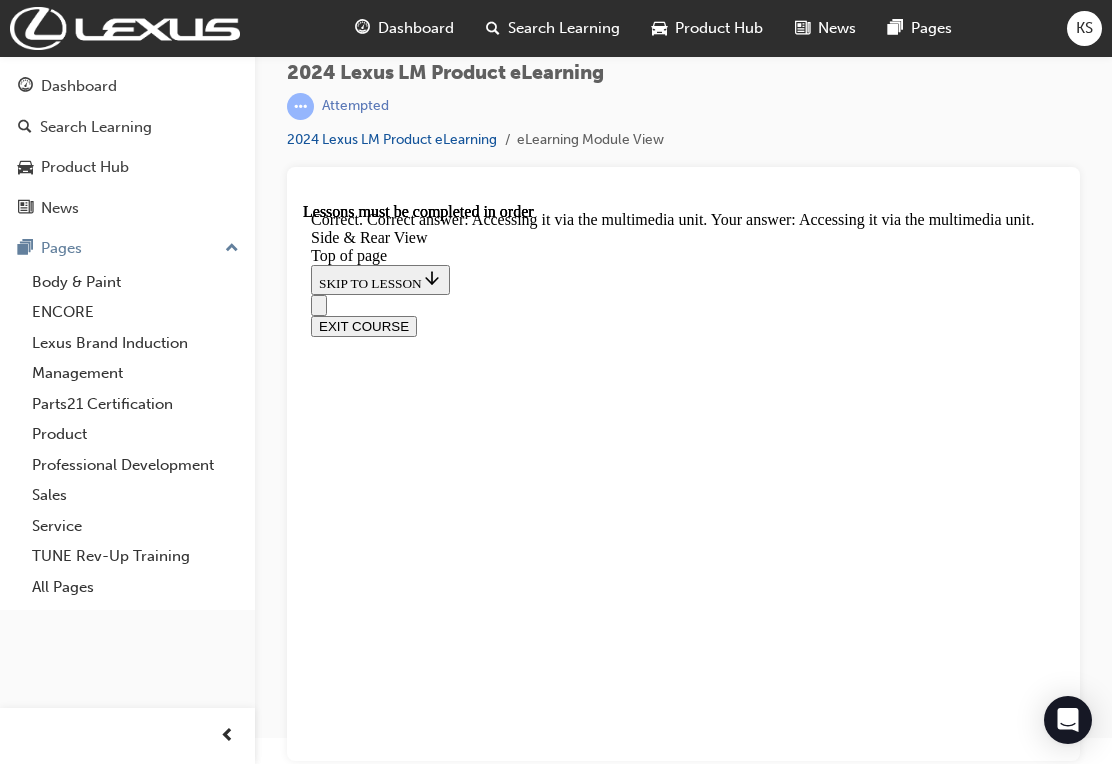 click on "Lesson 5 - Rear & Cargo area" at bounding box center (683, 14989) 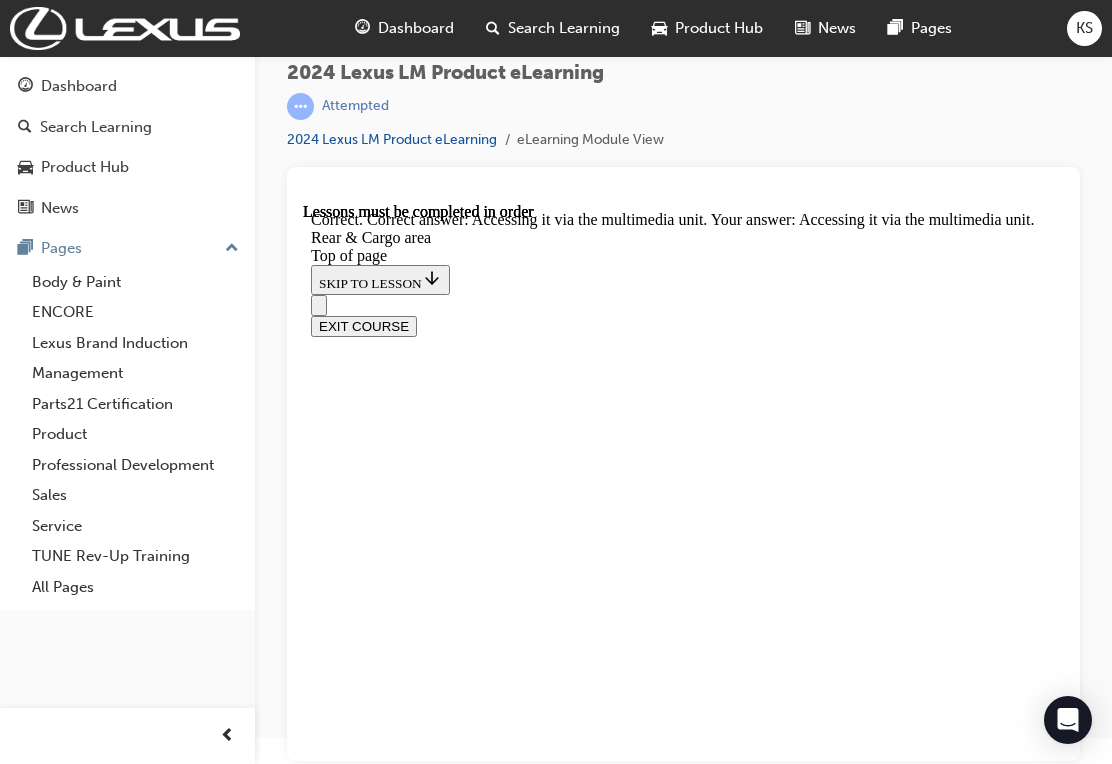 scroll, scrollTop: 0, scrollLeft: 0, axis: both 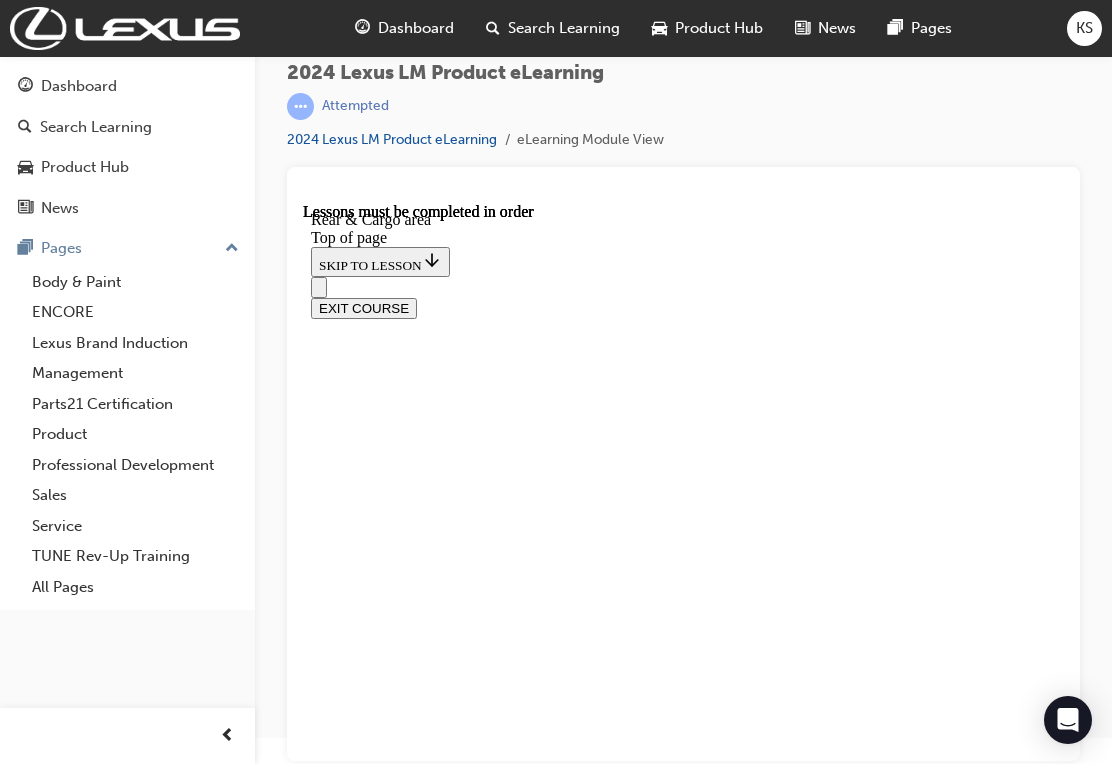 click at bounding box center (399, 9443) 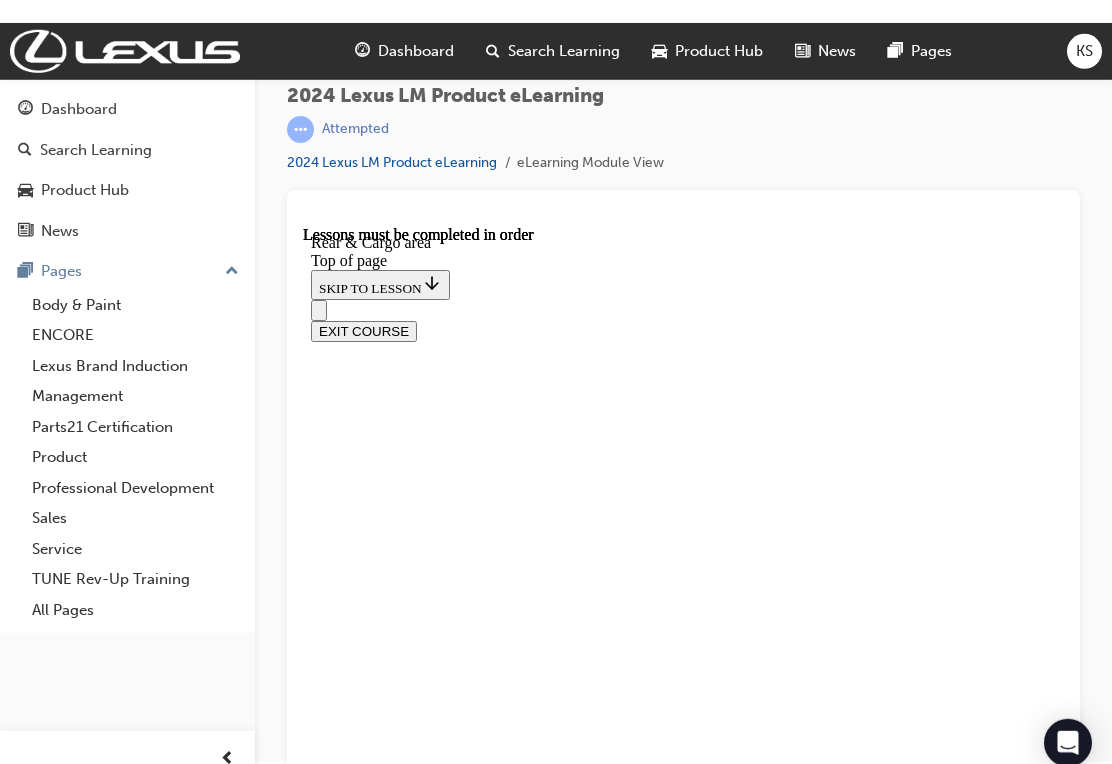 scroll, scrollTop: 0, scrollLeft: 0, axis: both 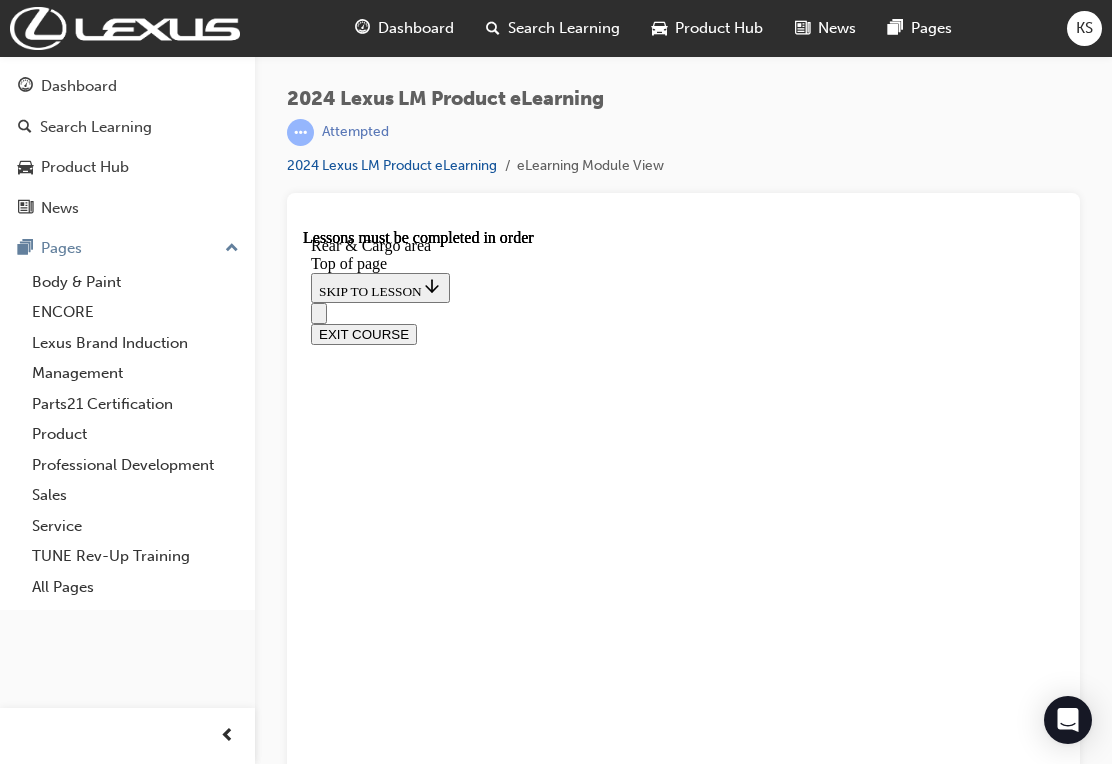 click at bounding box center (335, 18043) 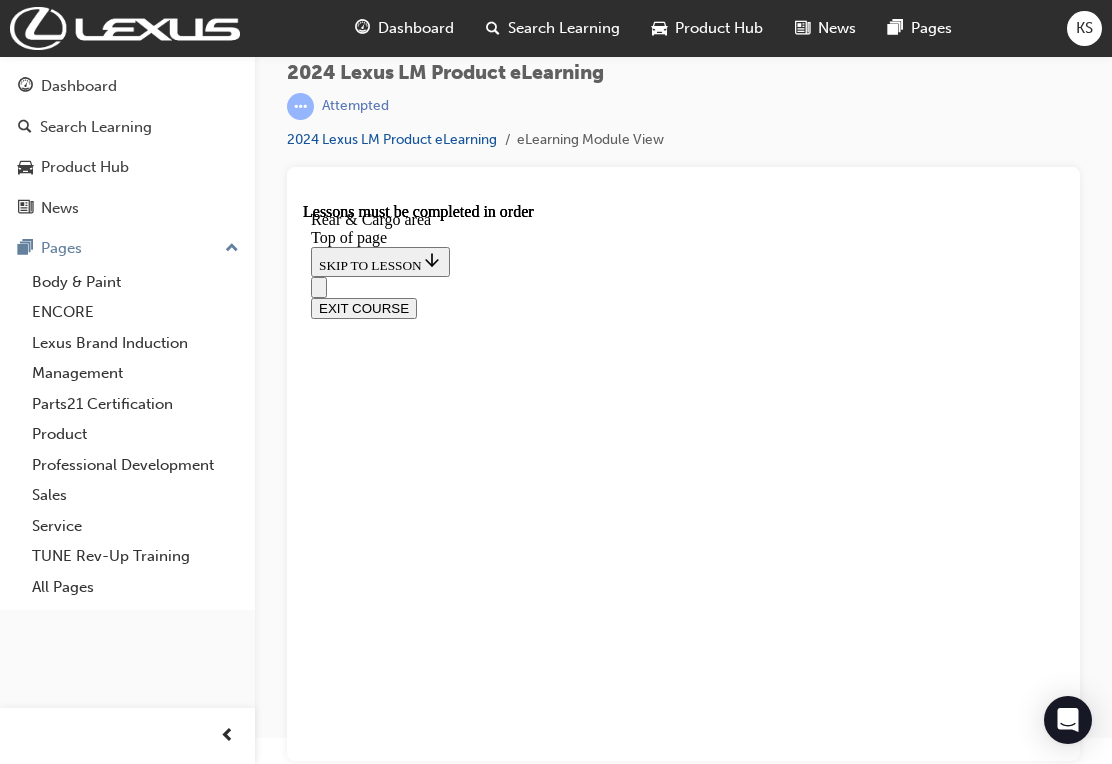 scroll, scrollTop: 0, scrollLeft: 0, axis: both 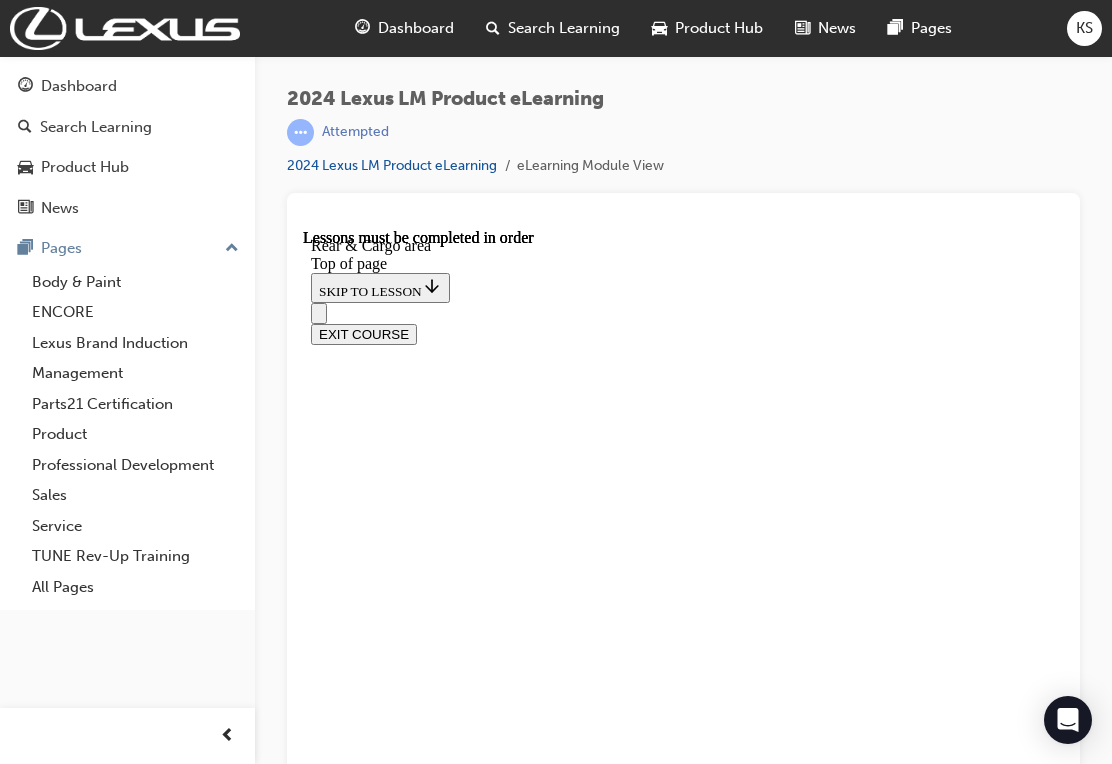 click at bounding box center (335, 19950) 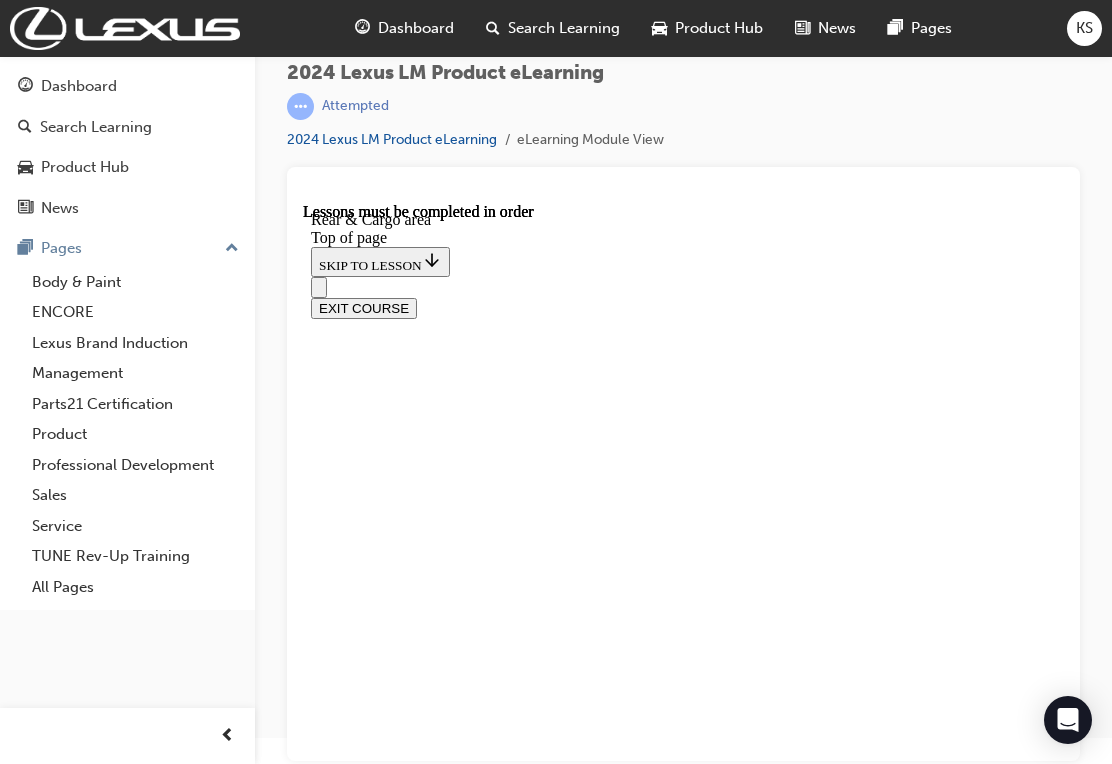 scroll, scrollTop: 0, scrollLeft: 0, axis: both 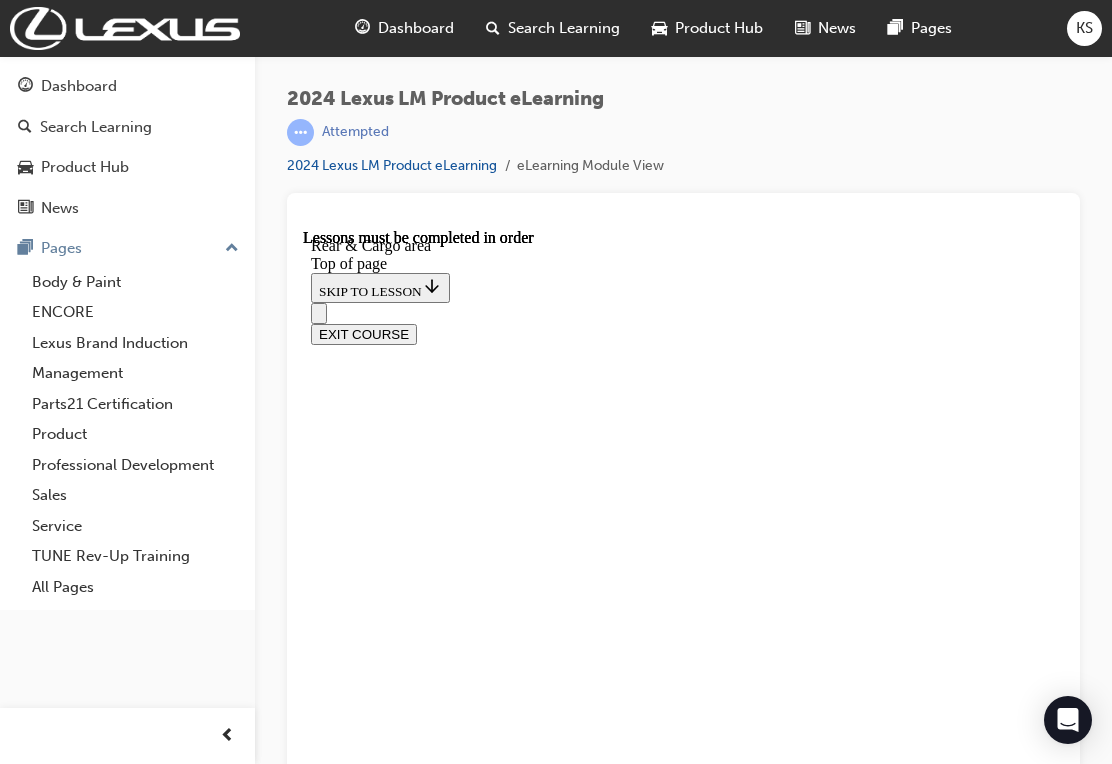 click at bounding box center [335, 20057] 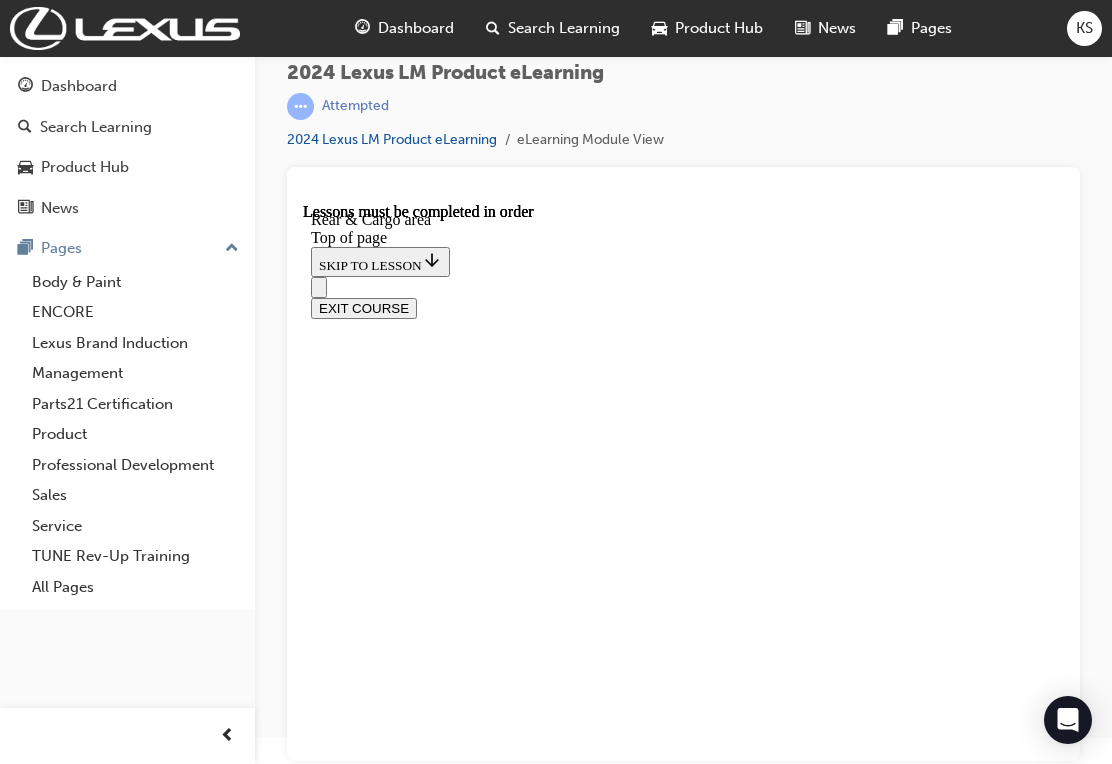 click at bounding box center [335, 19239] 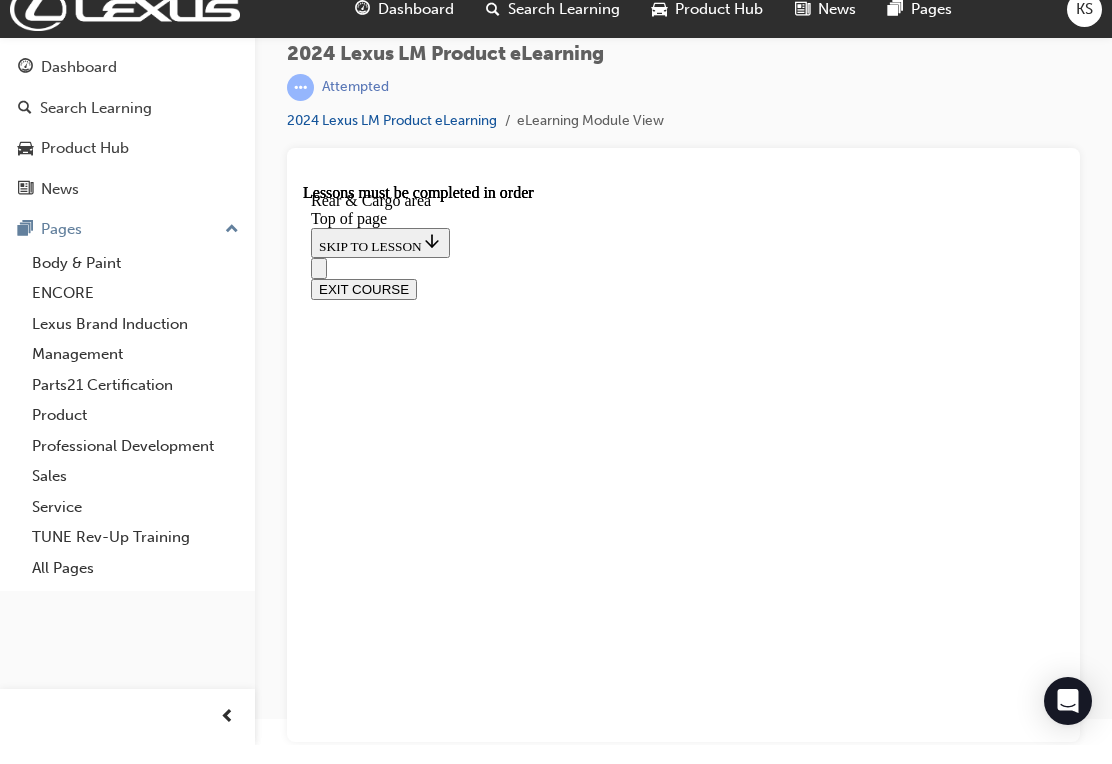 scroll, scrollTop: 0, scrollLeft: 0, axis: both 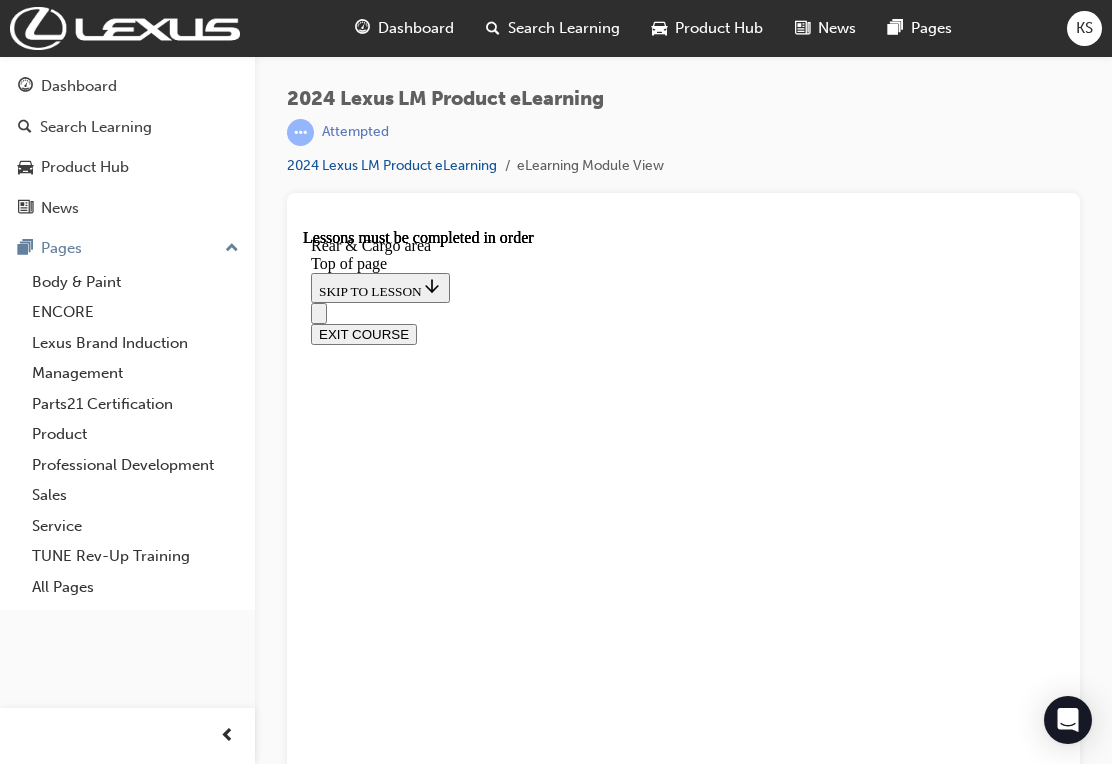 click at bounding box center (335, 20375) 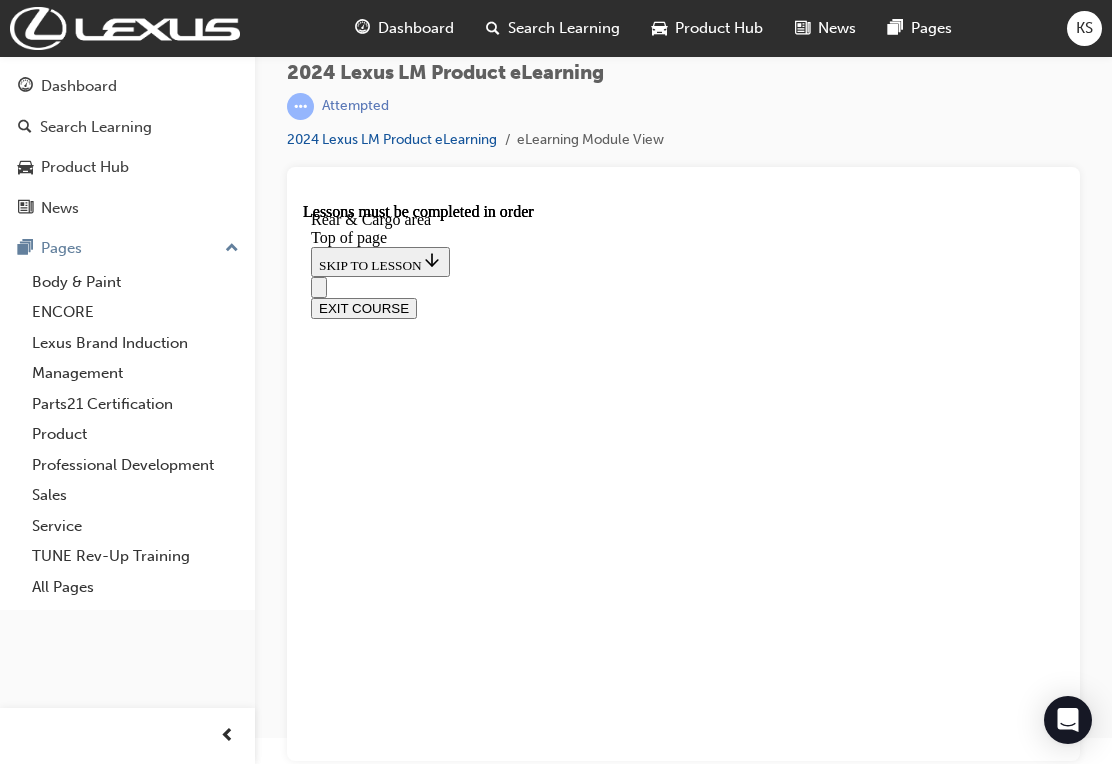 click at bounding box center (319, 20256) 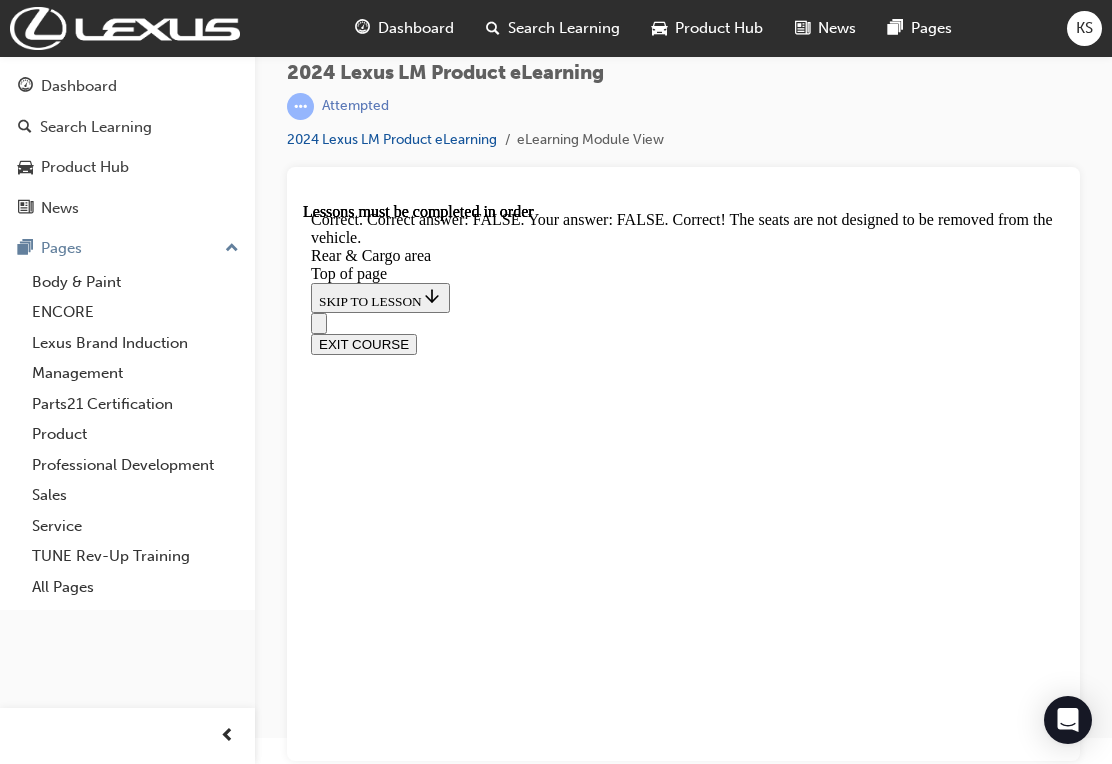 scroll, scrollTop: 4512, scrollLeft: 0, axis: vertical 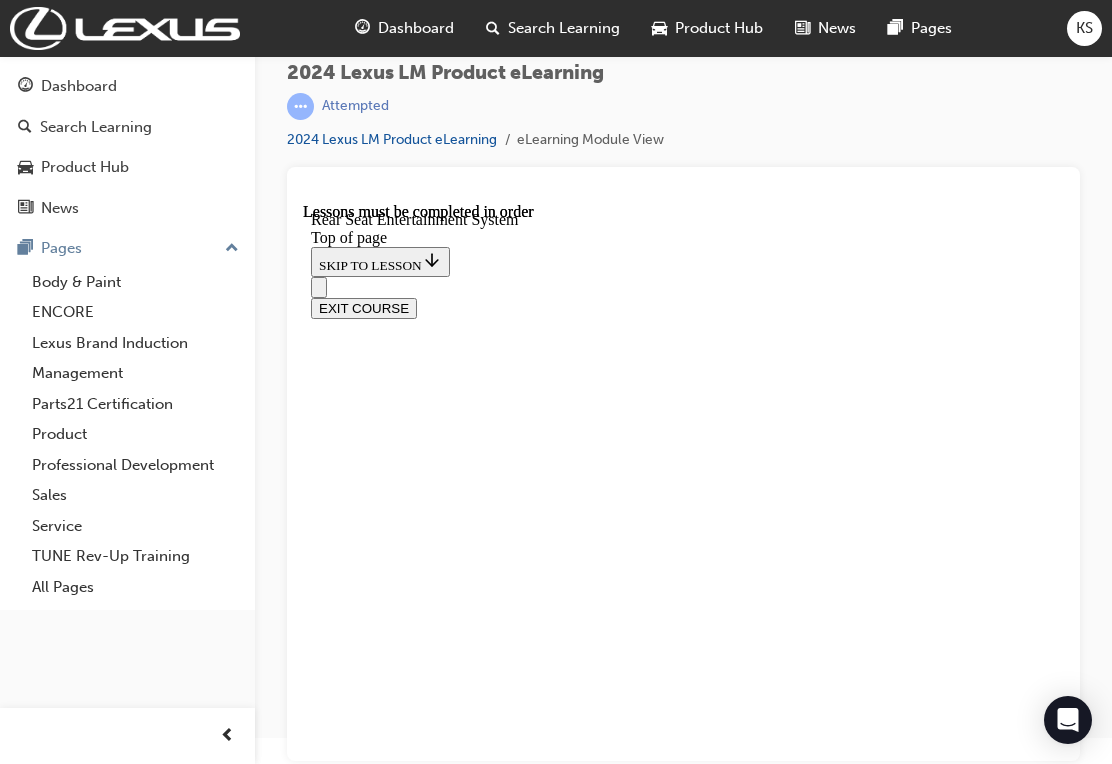 click on "Yes, with the right cables practically anything displayed on the source device will appear on the RSE screen. Devices such as the  amazon fire stick (opens in a new tab)  can also be used, provided that it can receive power from one of the USB ports, and is connected to a mobile hot spot. Portable gaming consoles that are self powered or low powered (eg. Nintendo switch) with the right adaptors is also a possibility. Larger consoles such as XBOX and PlayStation require too much power which the 3-pin outlet in the vehicle can't handle Customers will need to check with the manufacturer of the device to see if HDMI output is supported." at bounding box center [870, 10445] 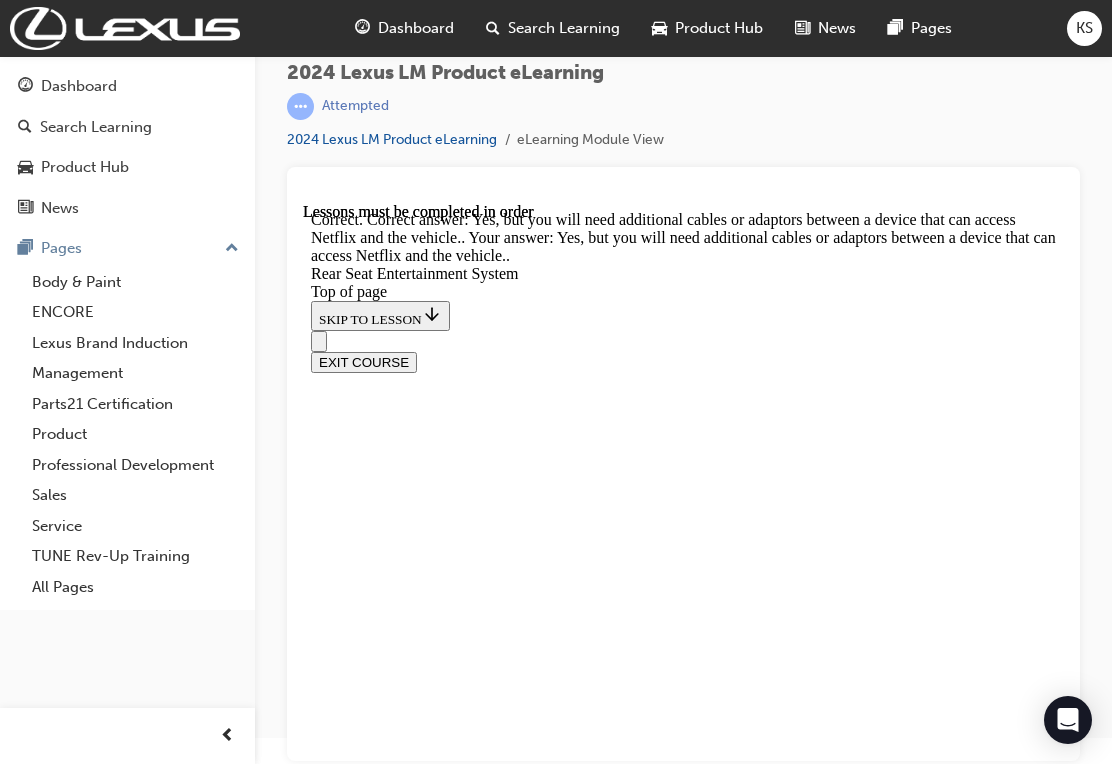 scroll, scrollTop: 10330, scrollLeft: 0, axis: vertical 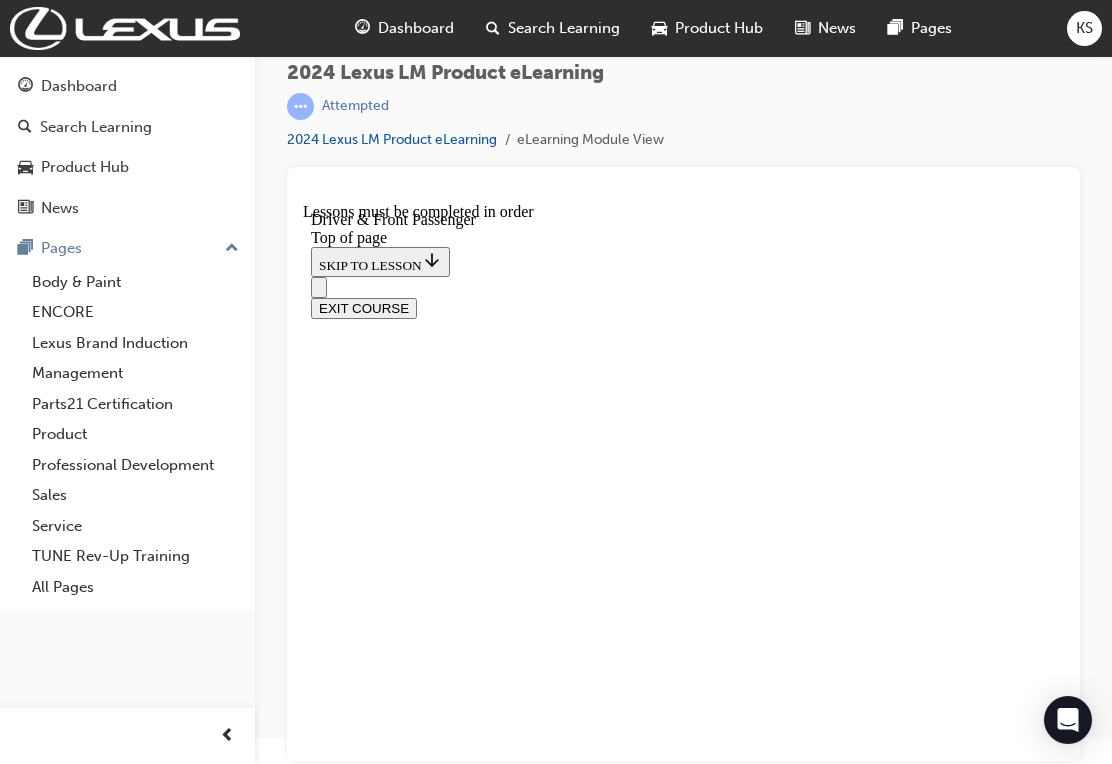 click at bounding box center (399, 9464) 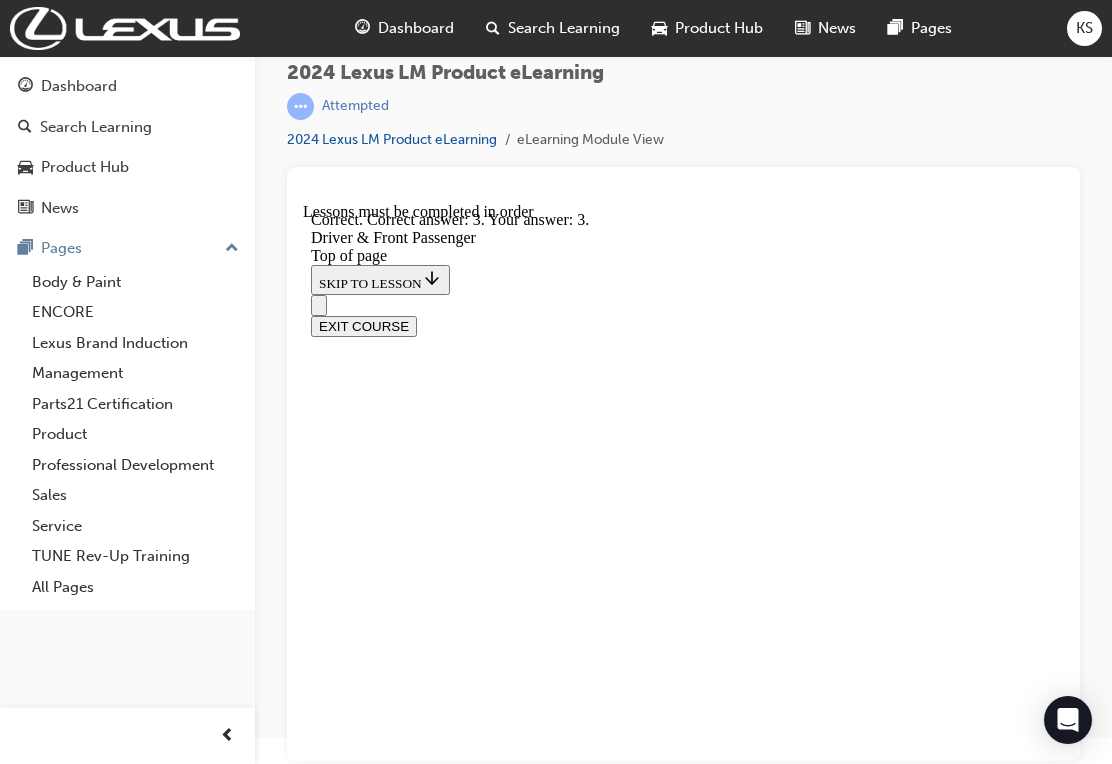 scroll, scrollTop: 2408, scrollLeft: 0, axis: vertical 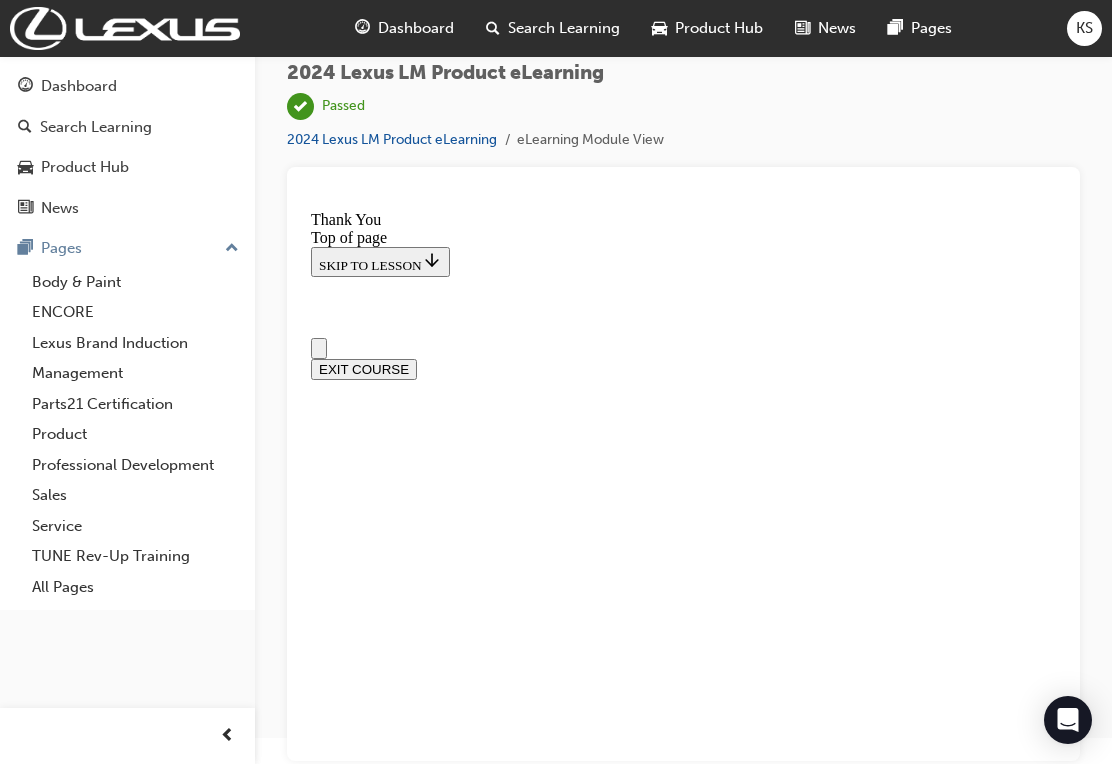 click on "Dashboard" at bounding box center [404, 28] 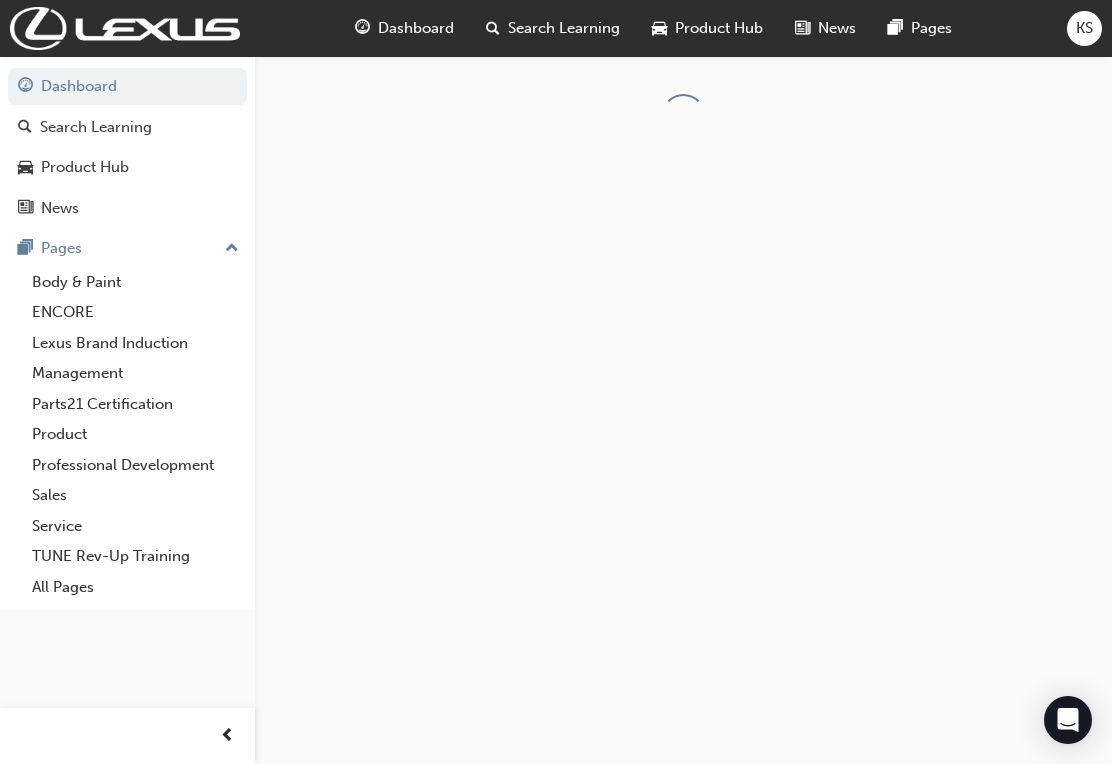 scroll, scrollTop: 0, scrollLeft: 0, axis: both 